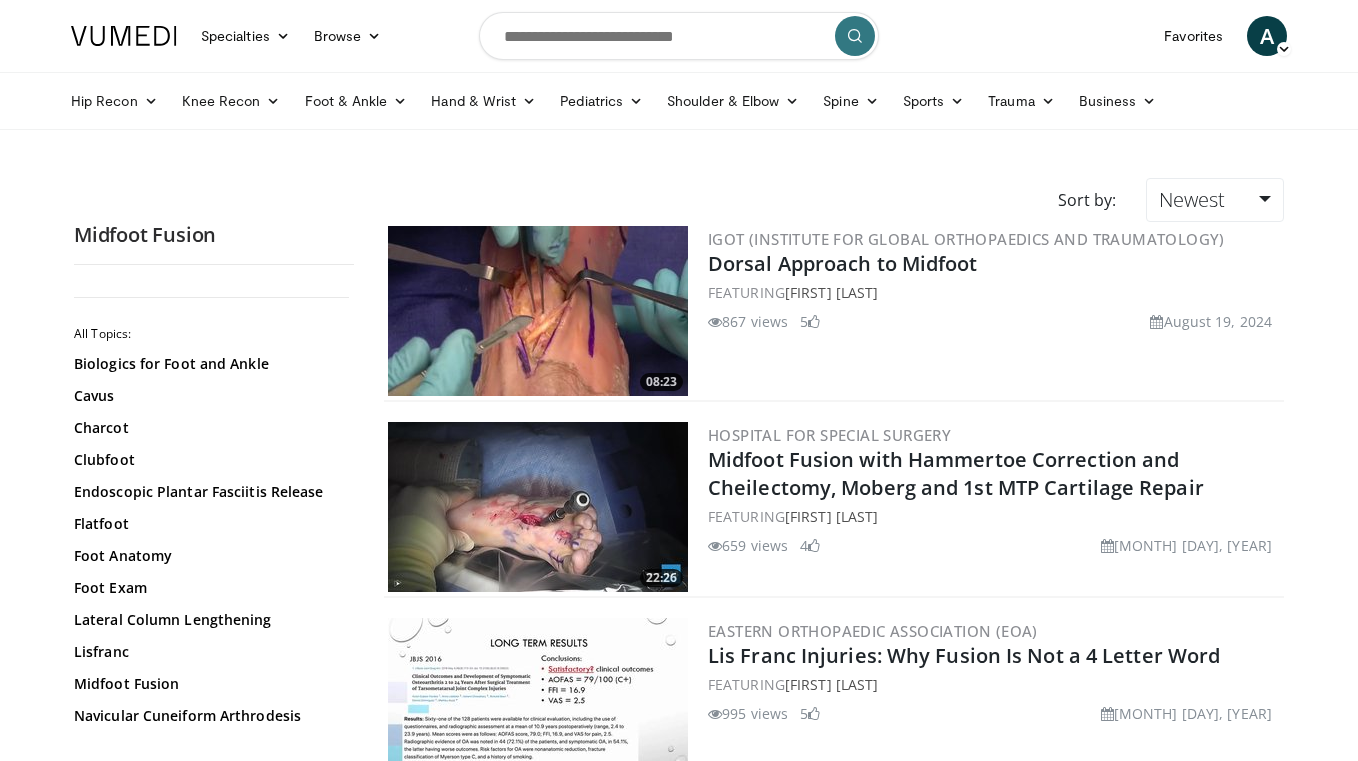scroll, scrollTop: 0, scrollLeft: 0, axis: both 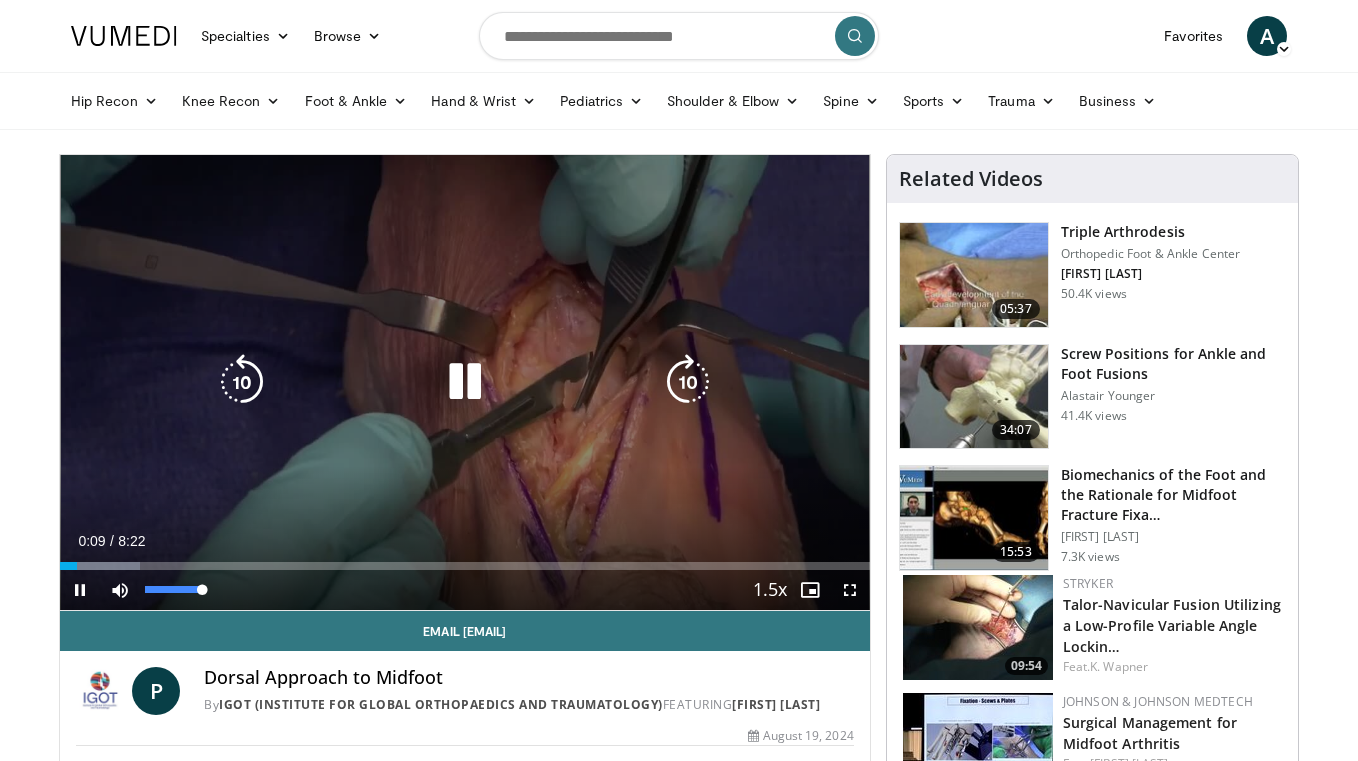 drag, startPoint x: 161, startPoint y: 590, endPoint x: 269, endPoint y: 588, distance: 108.01852 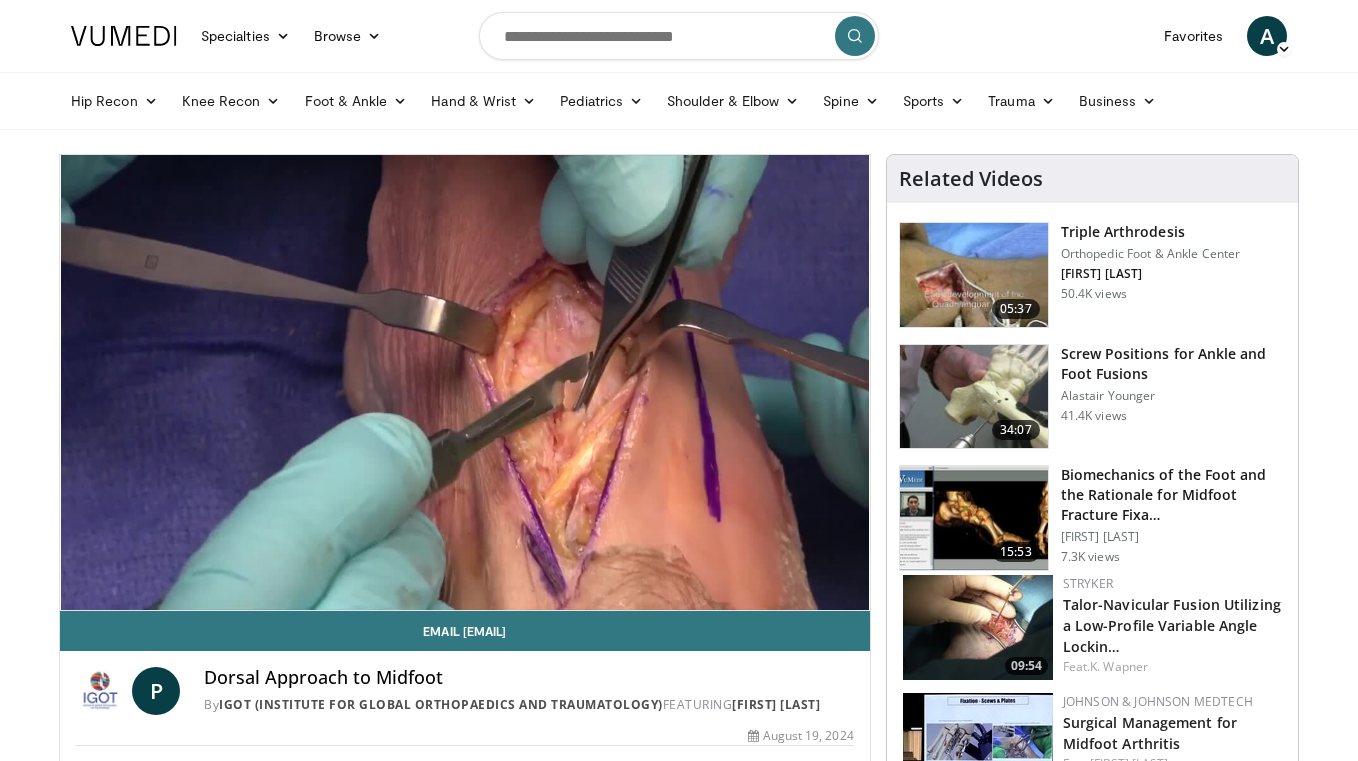 click at bounding box center [974, 518] 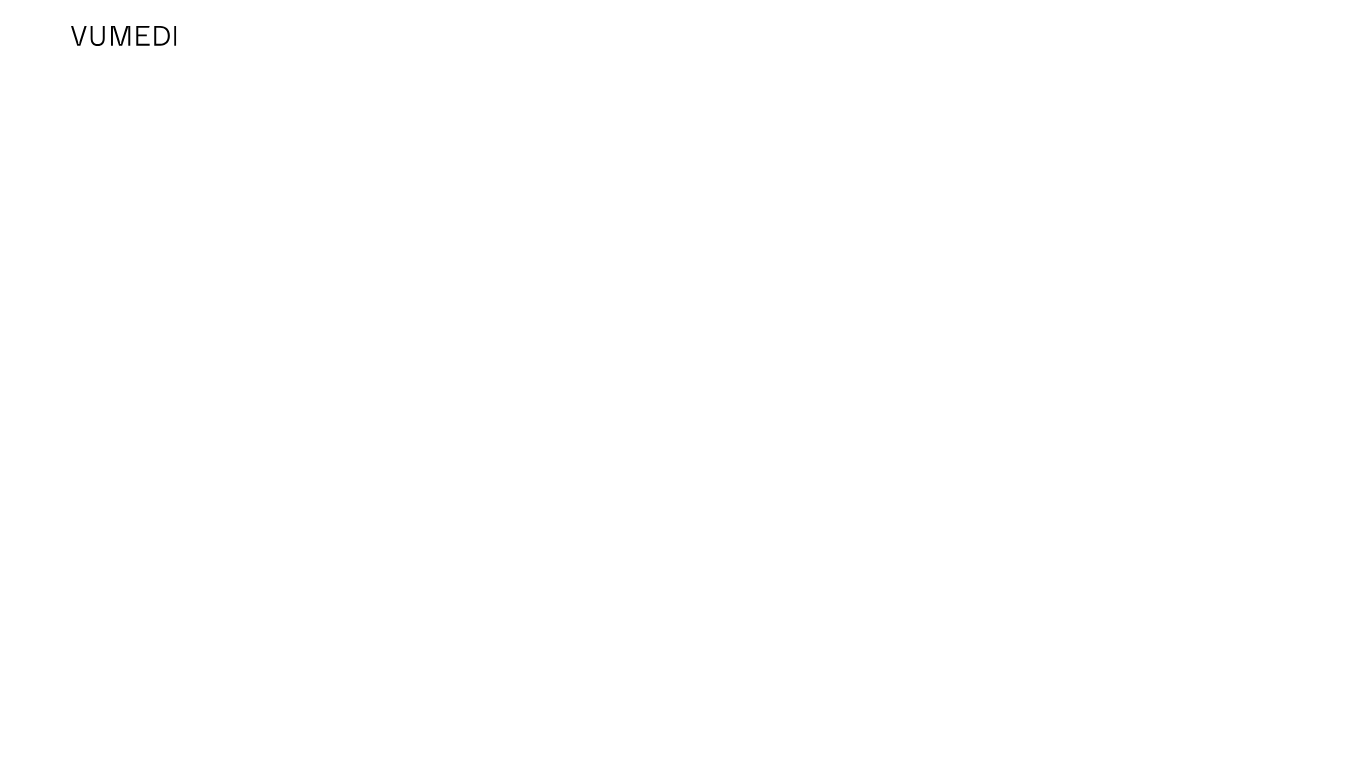 scroll, scrollTop: 0, scrollLeft: 0, axis: both 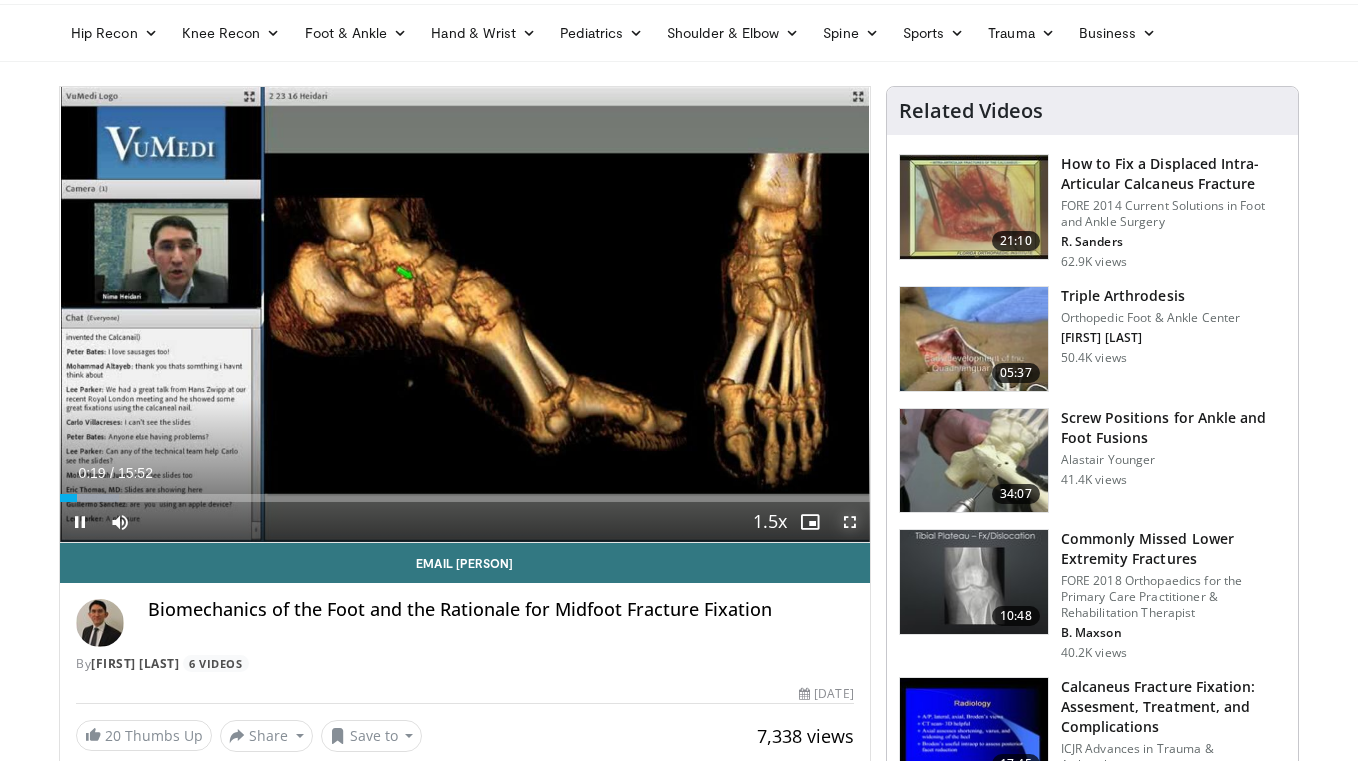 click at bounding box center [850, 522] 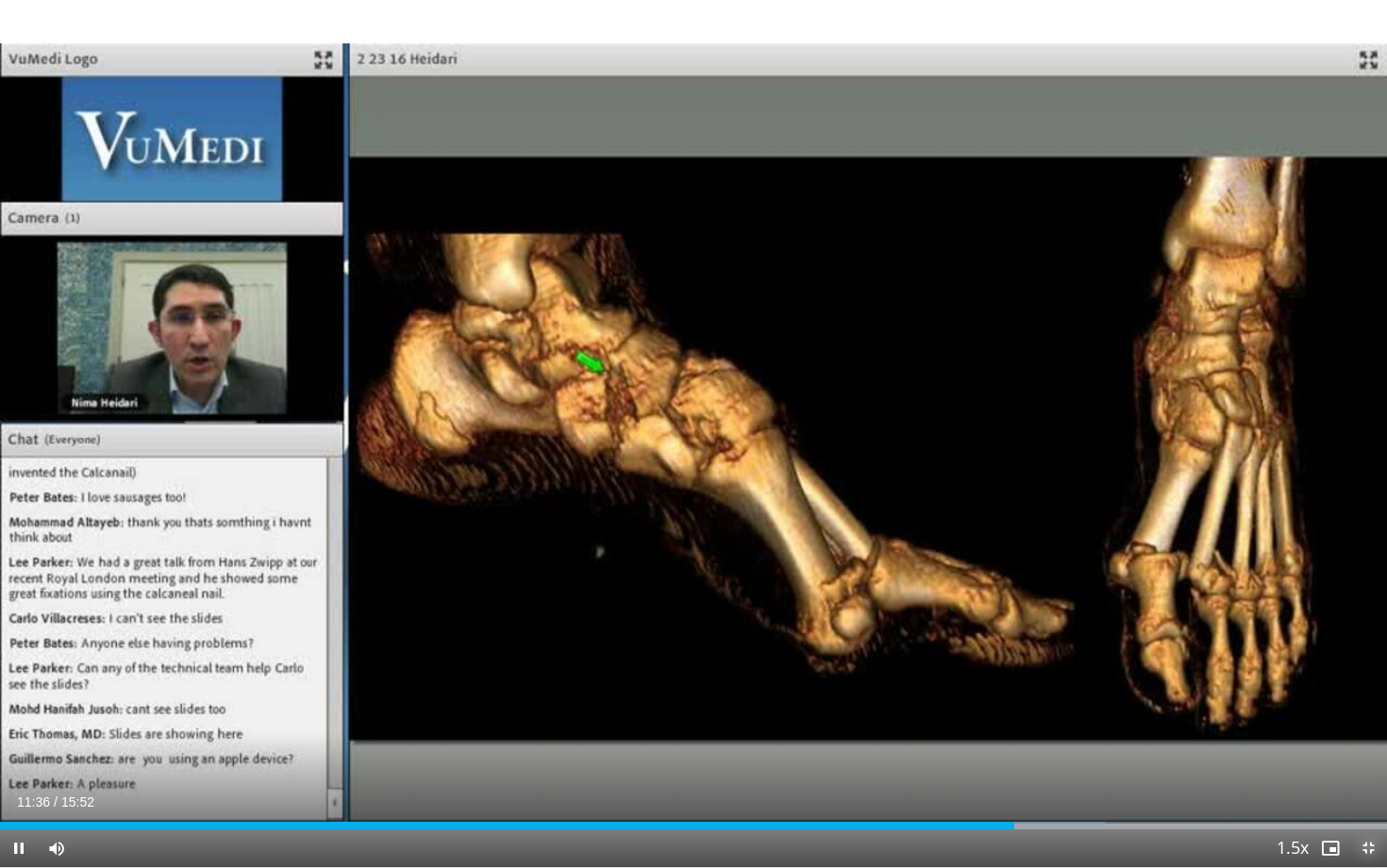 click at bounding box center [1368, 848] 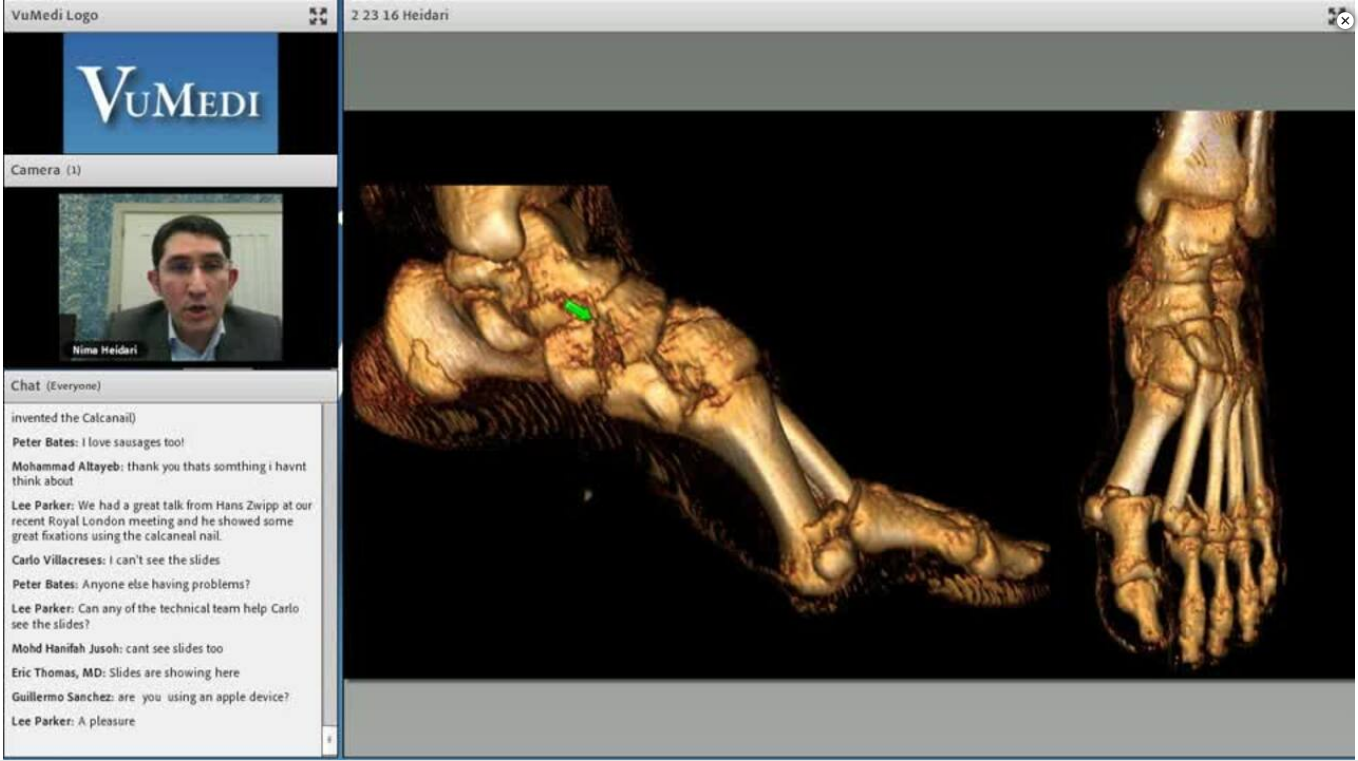 scroll, scrollTop: 1347, scrollLeft: 0, axis: vertical 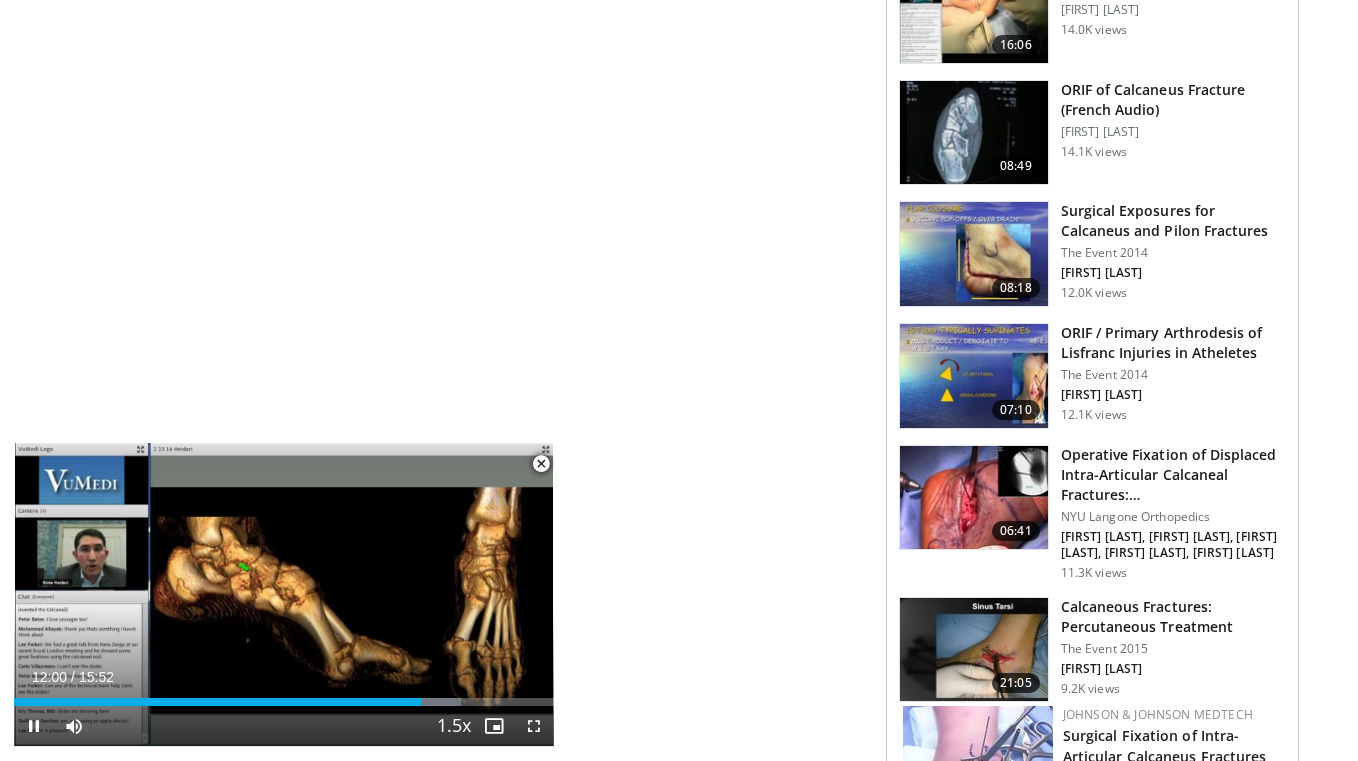 click at bounding box center [541, 464] 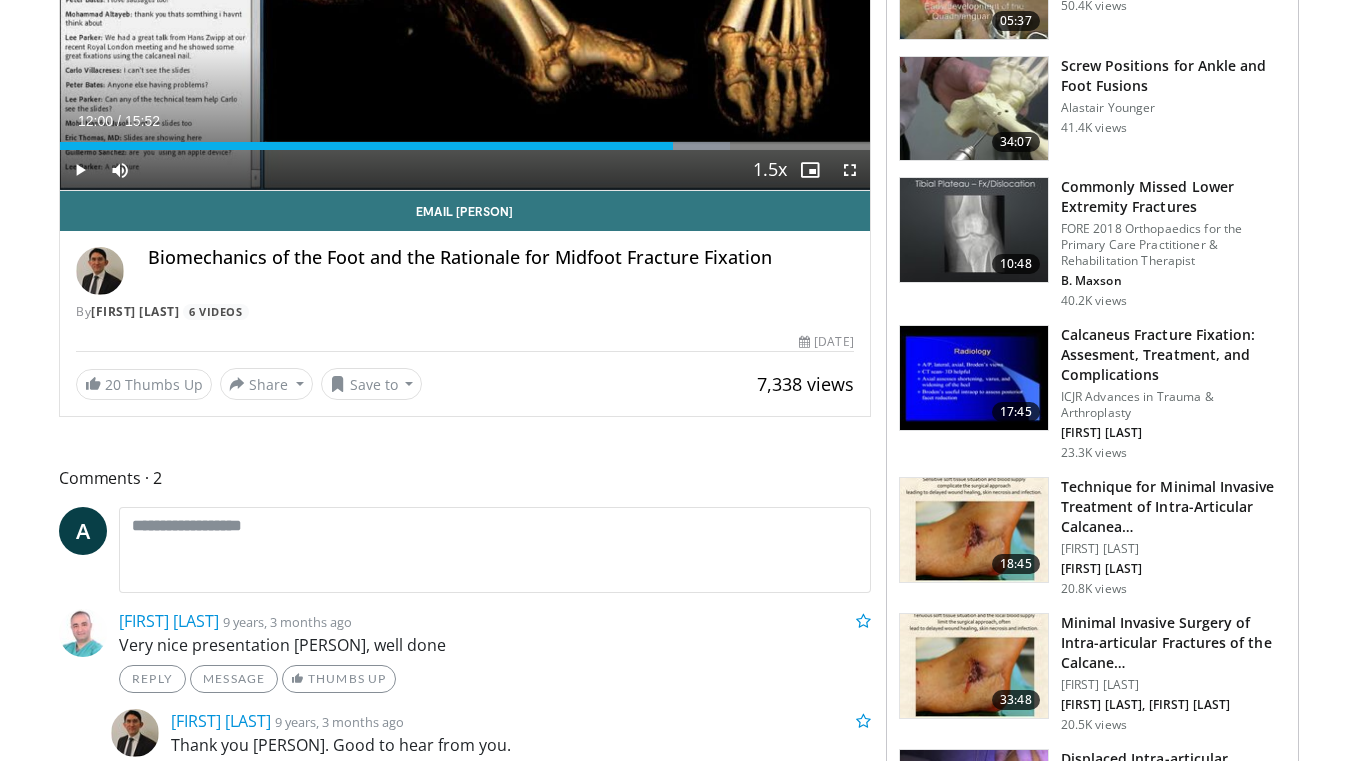 scroll, scrollTop: 0, scrollLeft: 0, axis: both 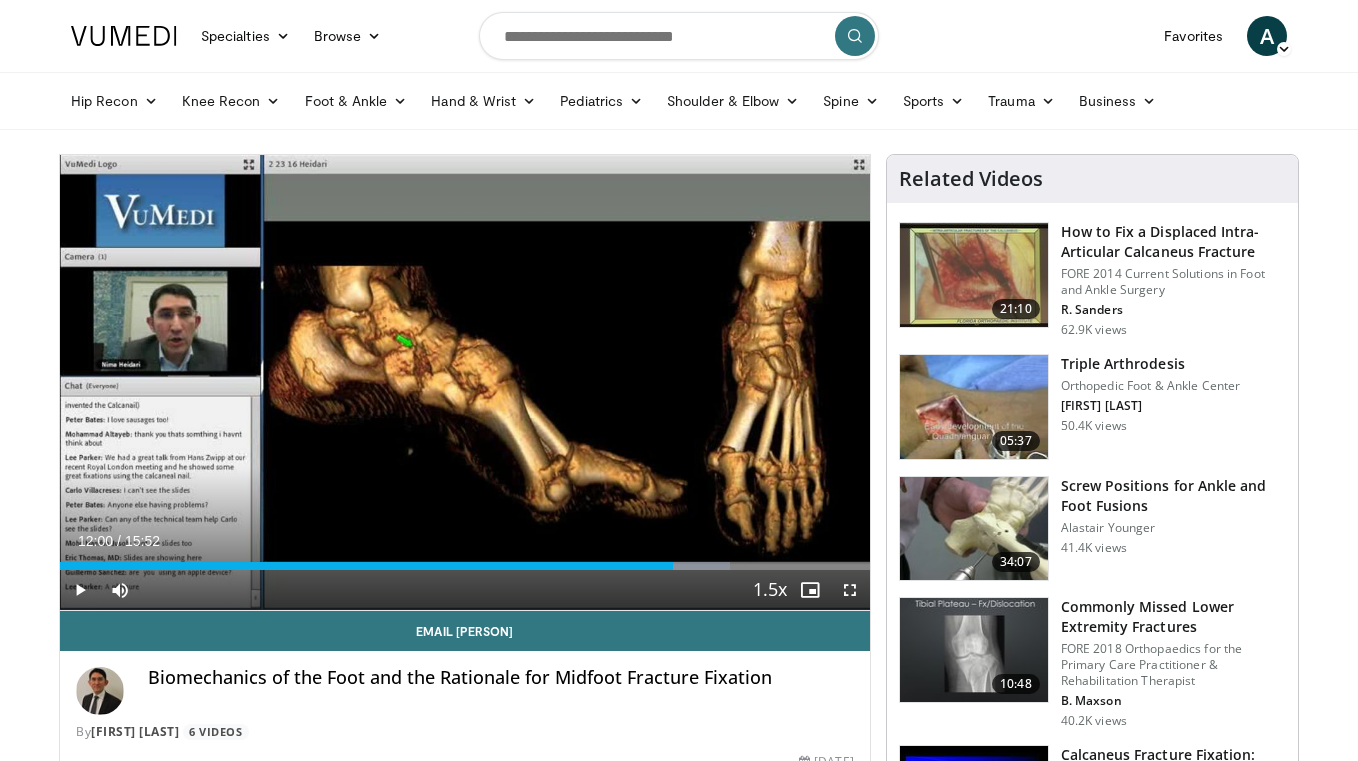 click at bounding box center [679, 36] 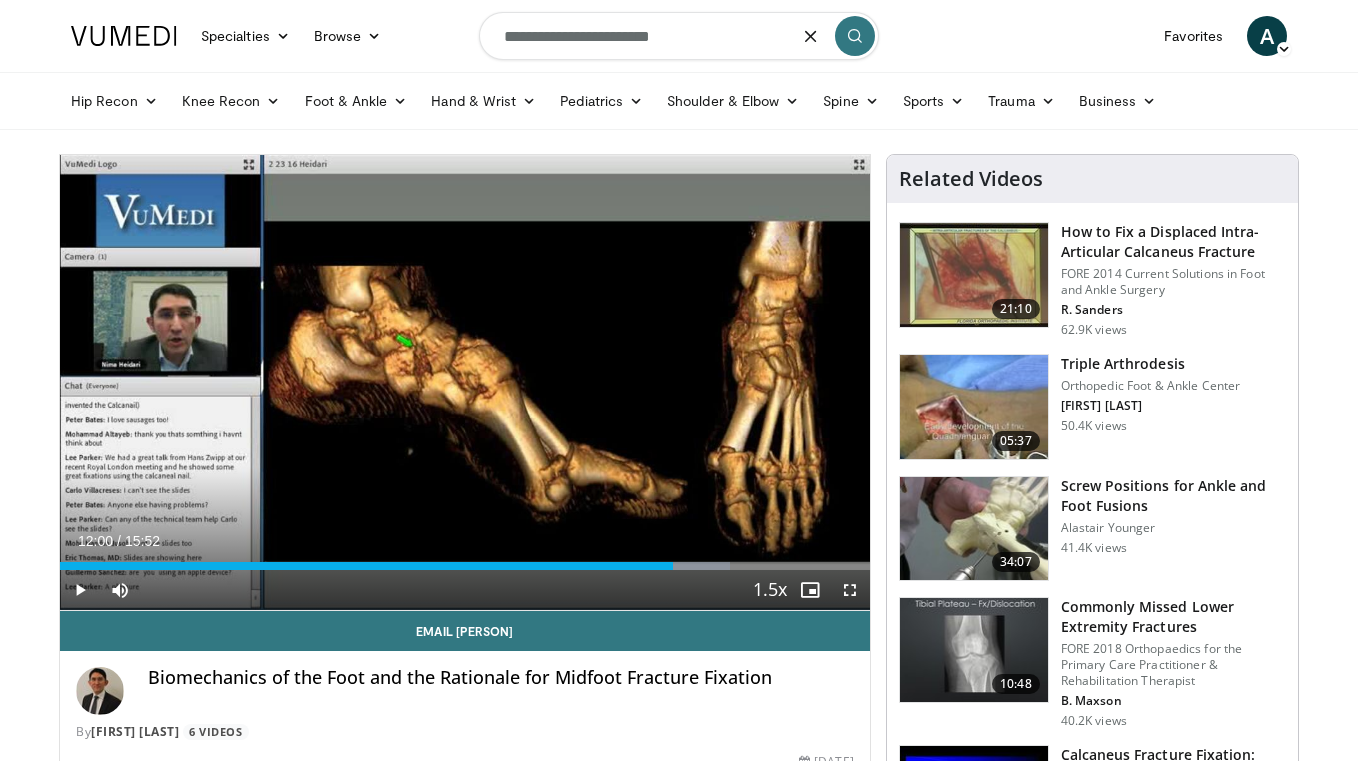 type on "**********" 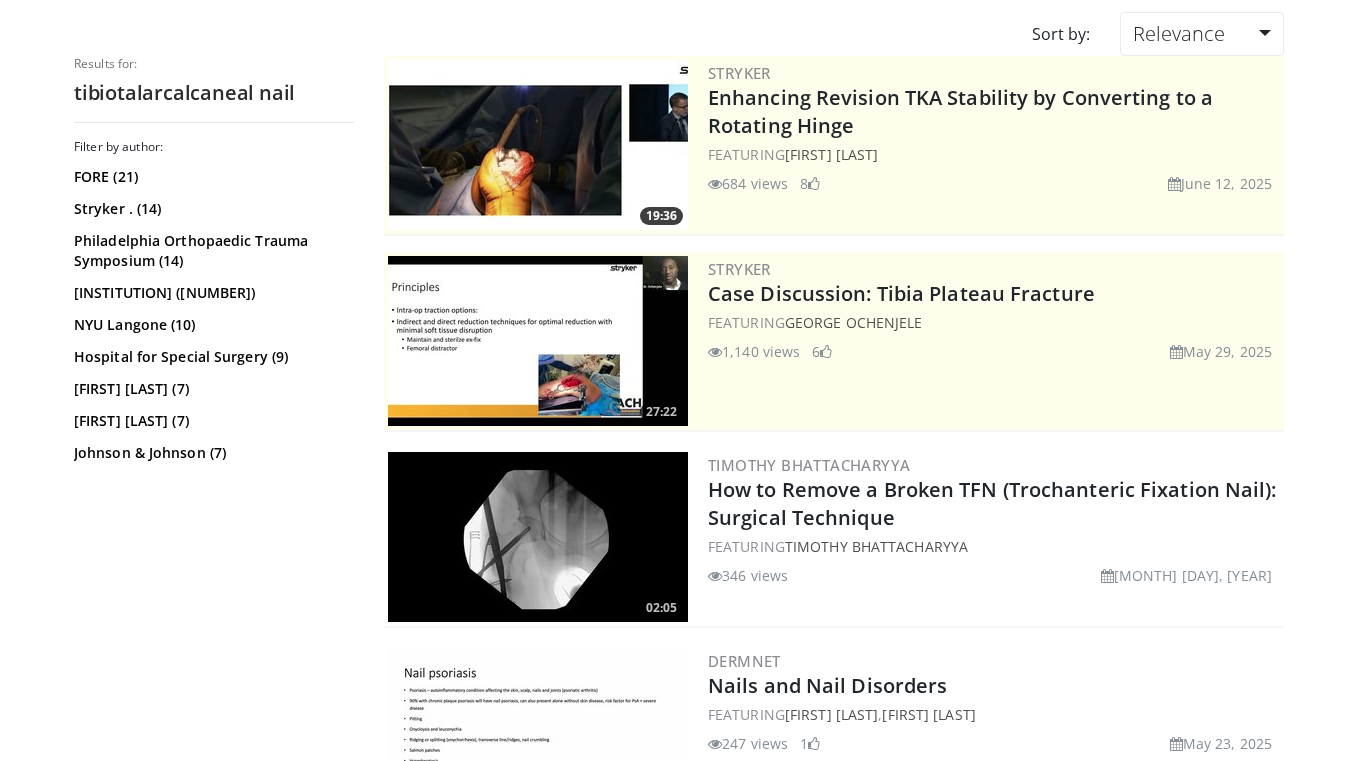 scroll, scrollTop: 414, scrollLeft: 0, axis: vertical 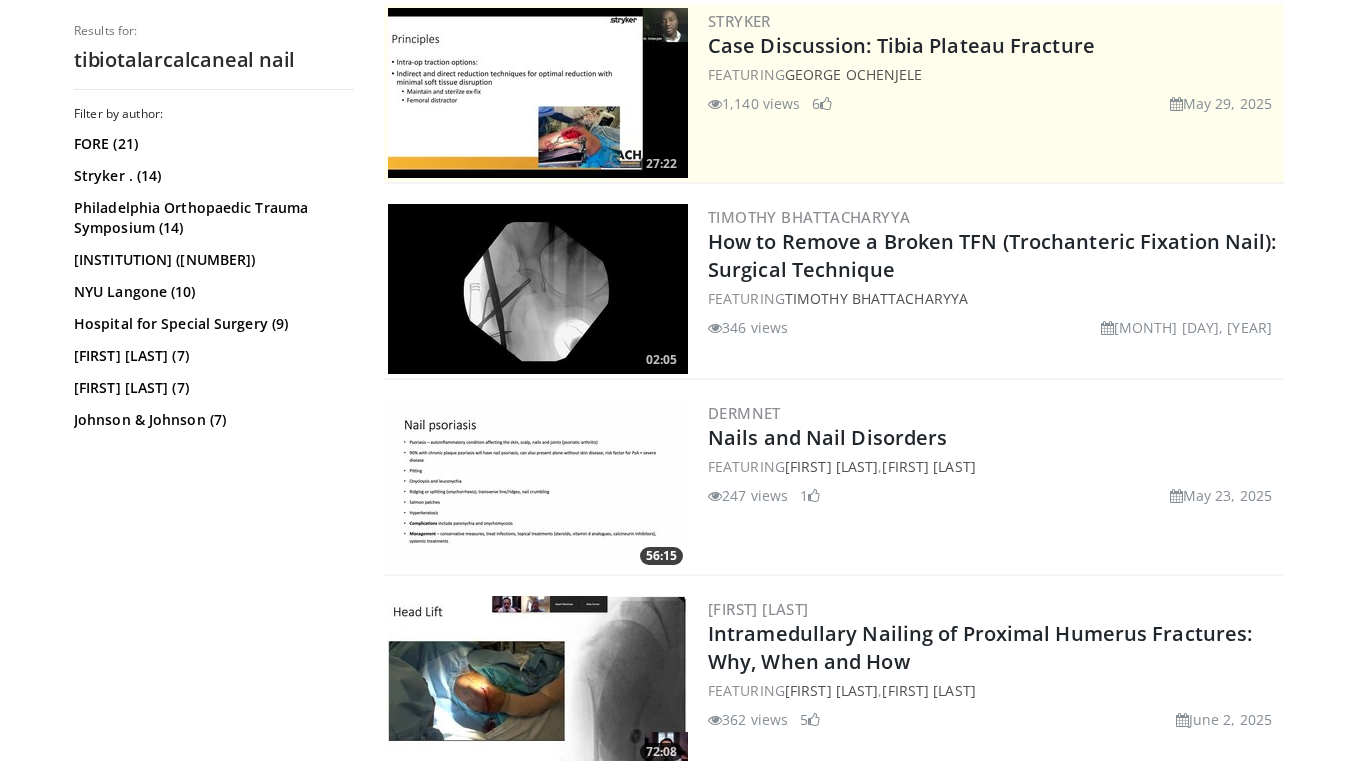 click on "346 views
[MONTH] [DAY], [YEAR]" at bounding box center [994, 327] 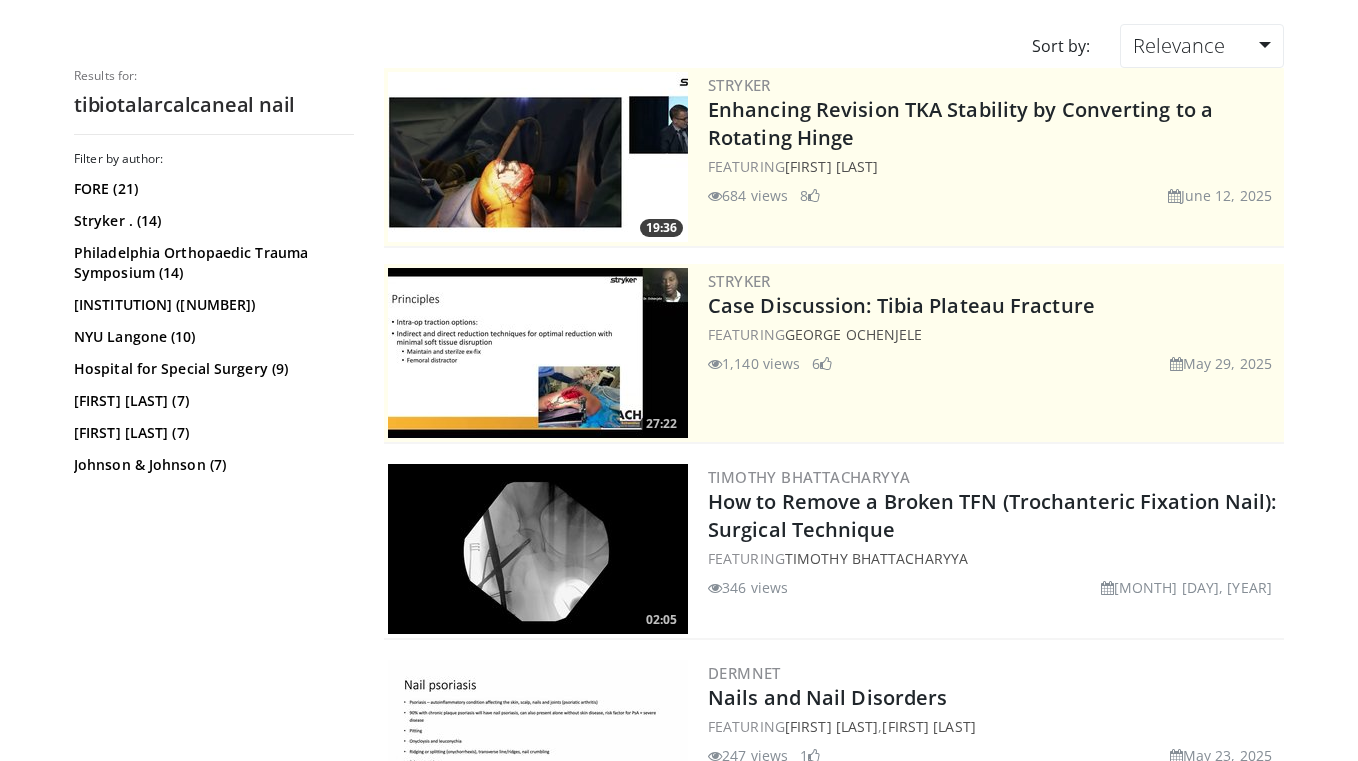 scroll, scrollTop: 0, scrollLeft: 0, axis: both 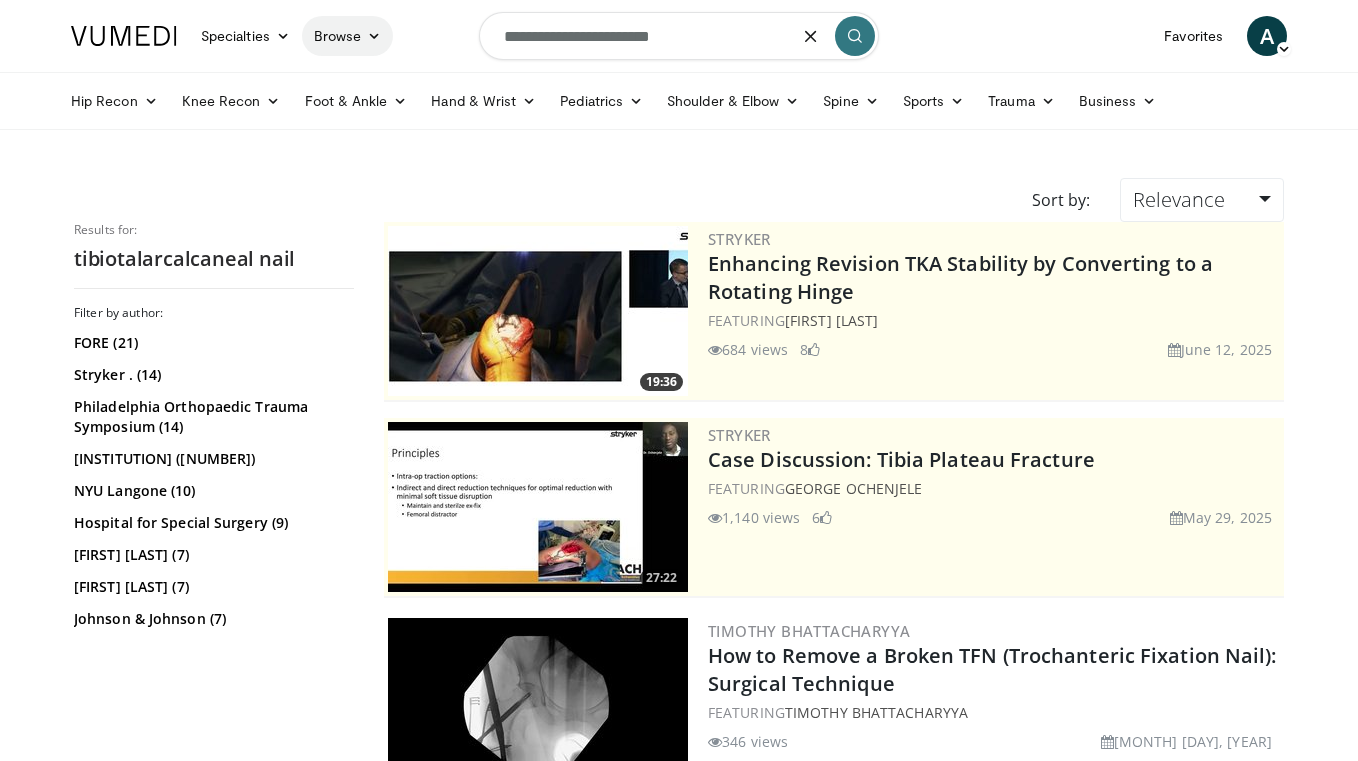 drag, startPoint x: 699, startPoint y: 43, endPoint x: 305, endPoint y: 43, distance: 394 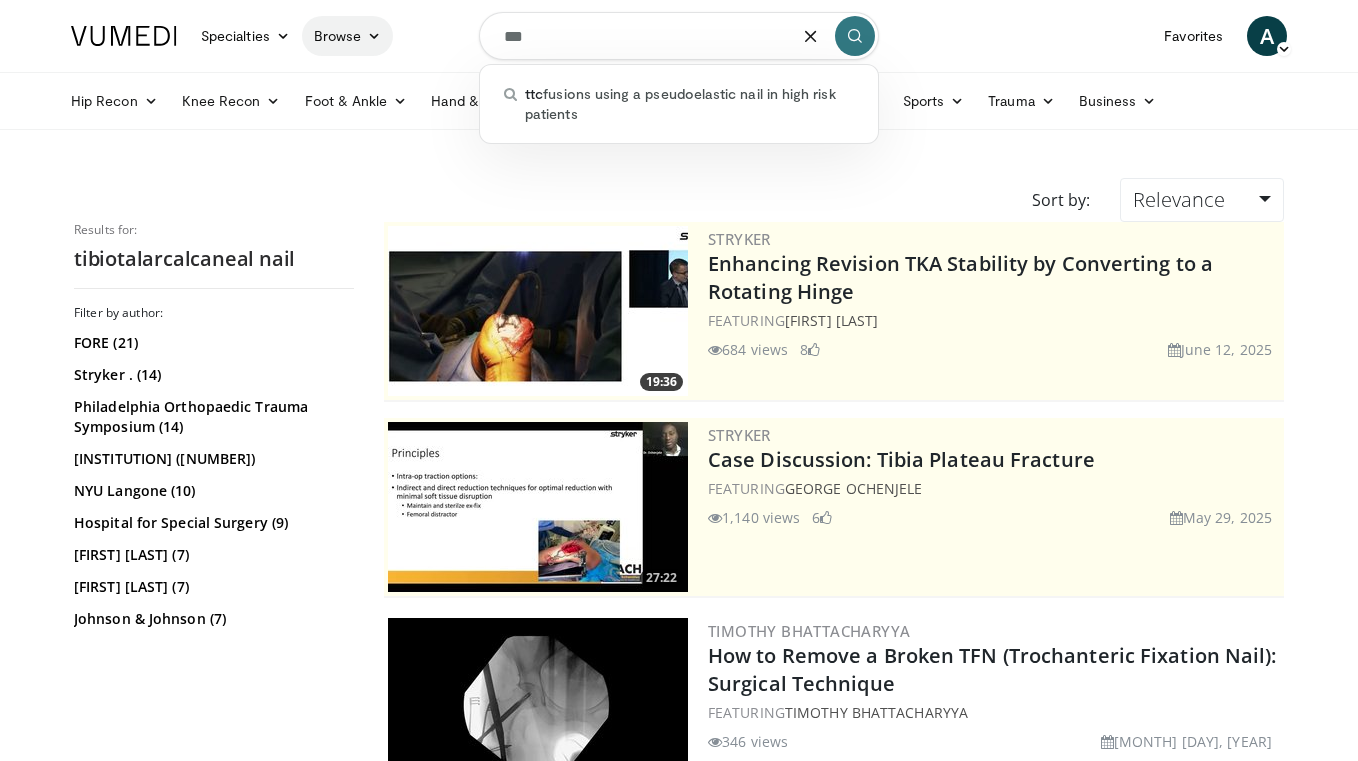 type on "***" 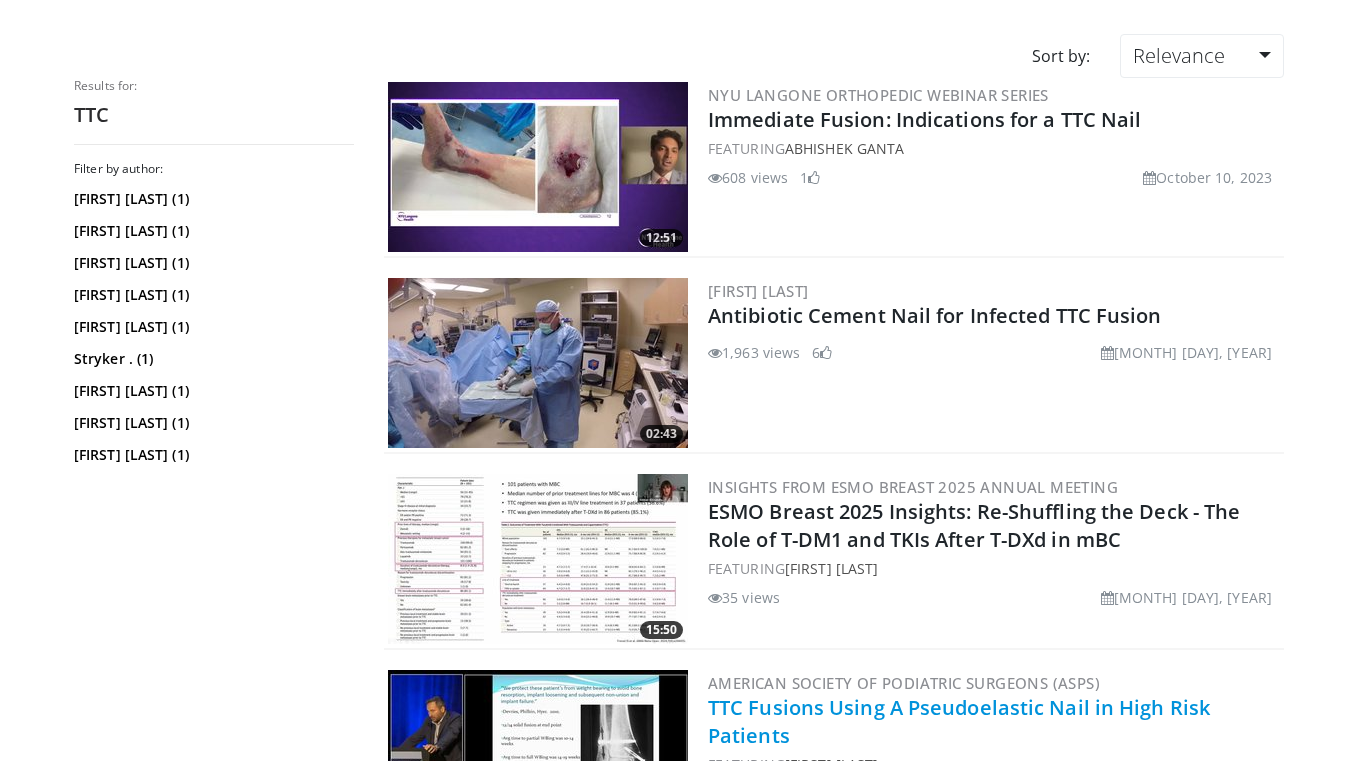 scroll, scrollTop: 0, scrollLeft: 0, axis: both 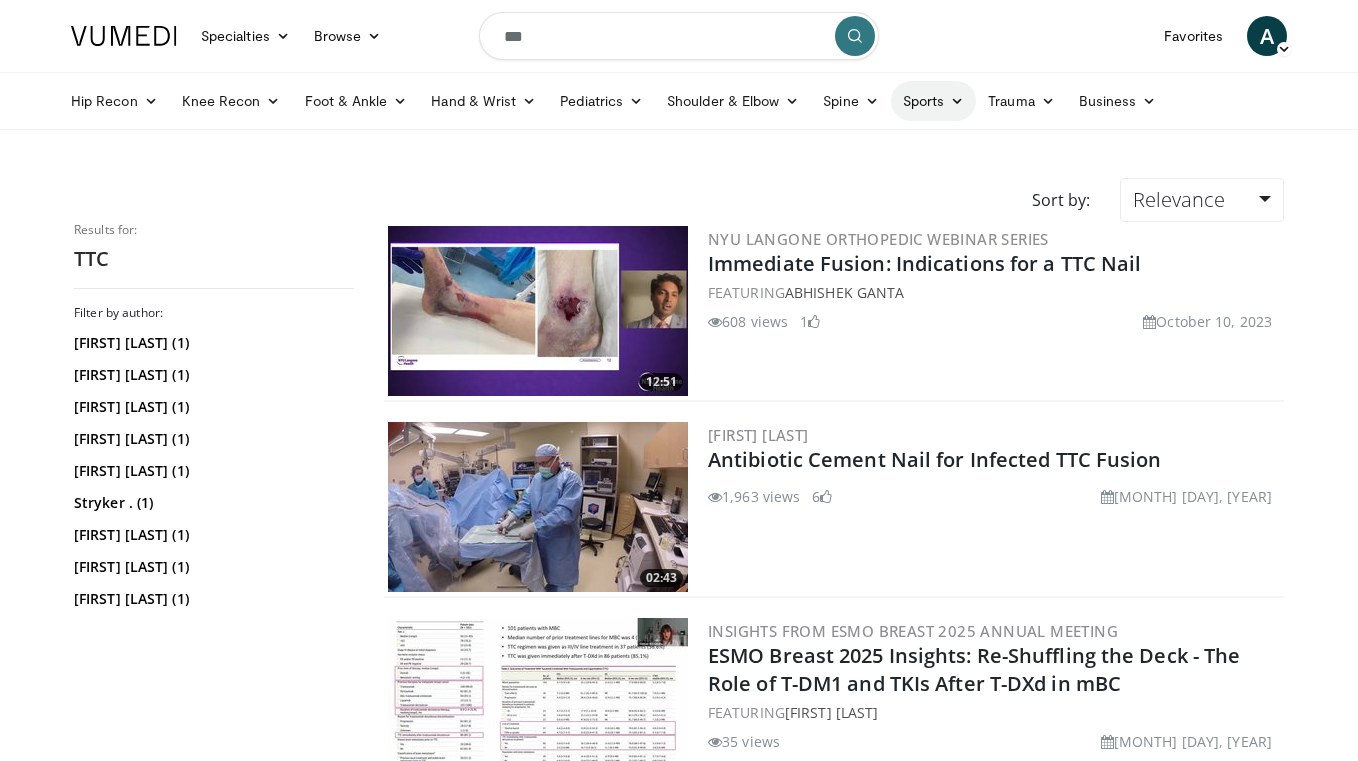 click on "Sports" at bounding box center [934, 101] 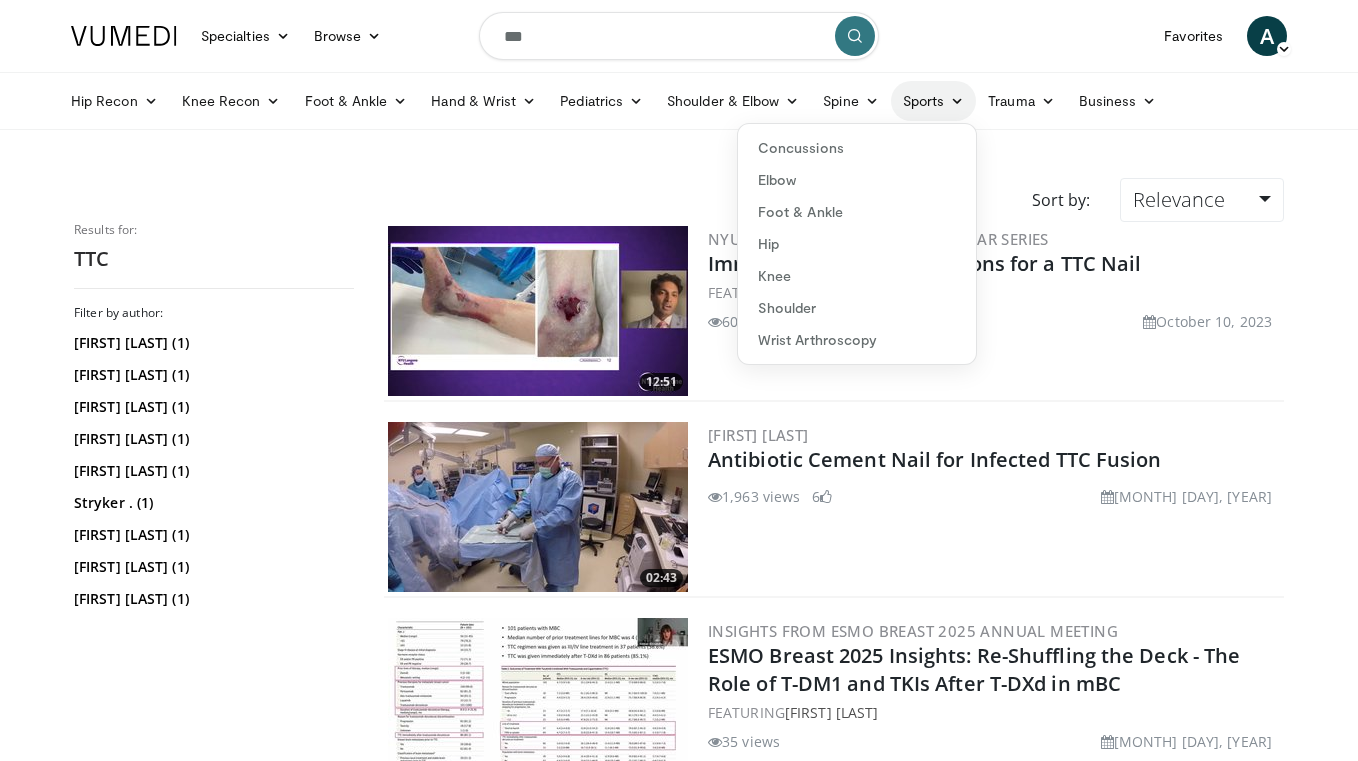 click on "Sports" at bounding box center [934, 101] 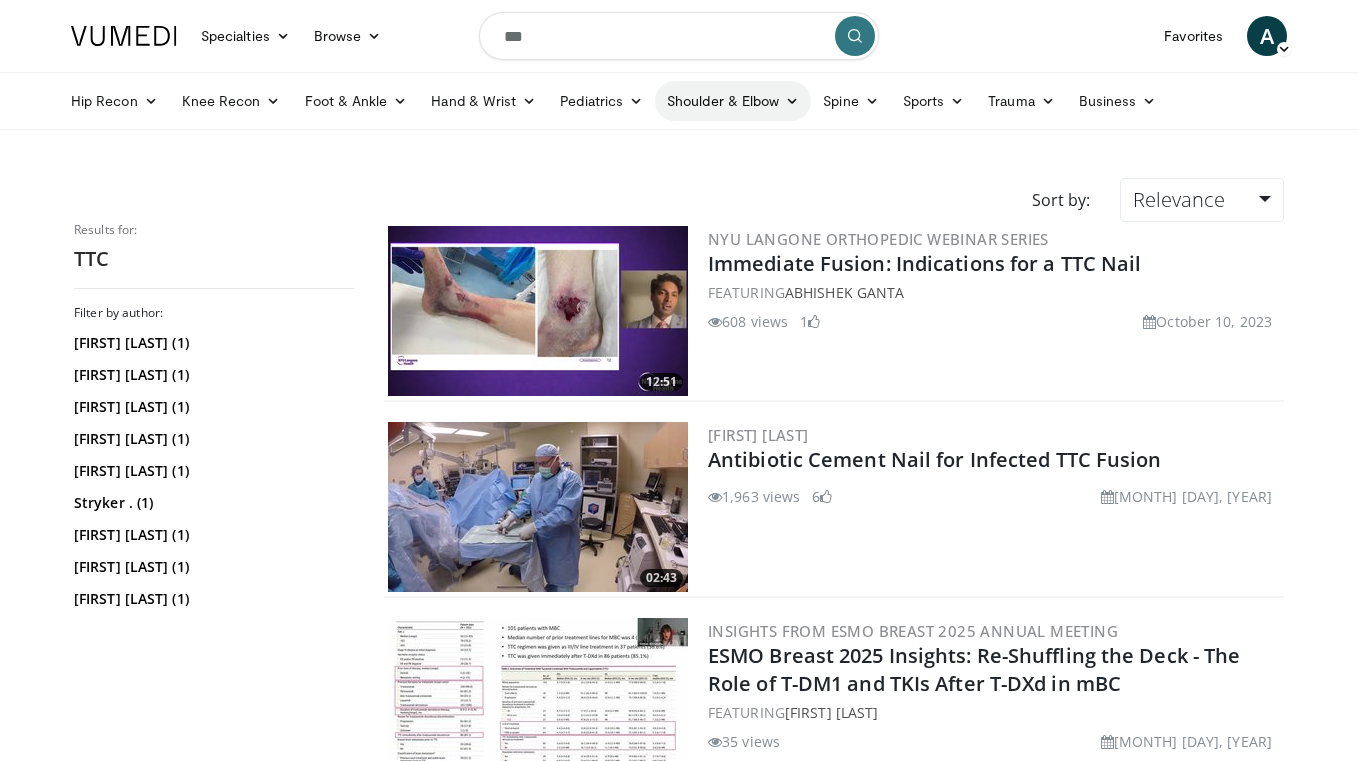 click on "Shoulder & Elbow" at bounding box center [733, 101] 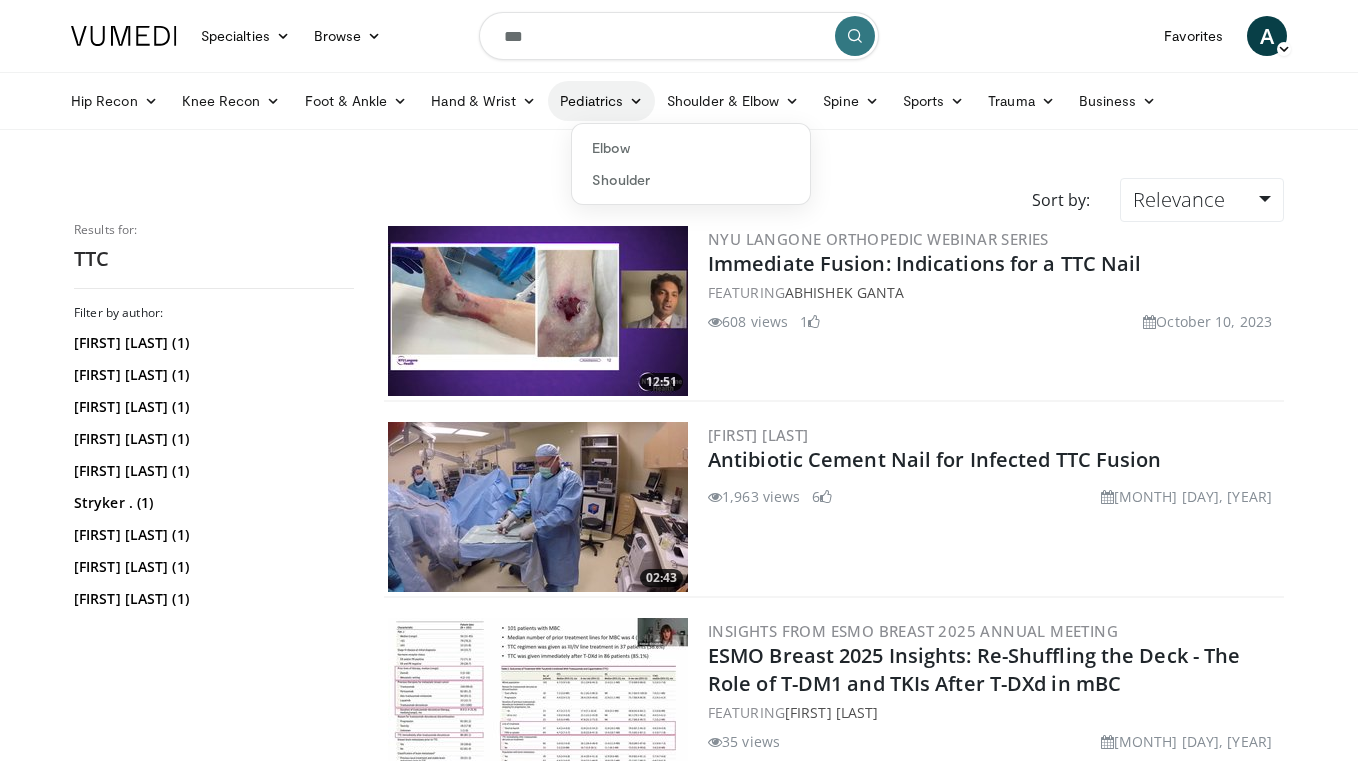click on "Pediatrics" at bounding box center [601, 101] 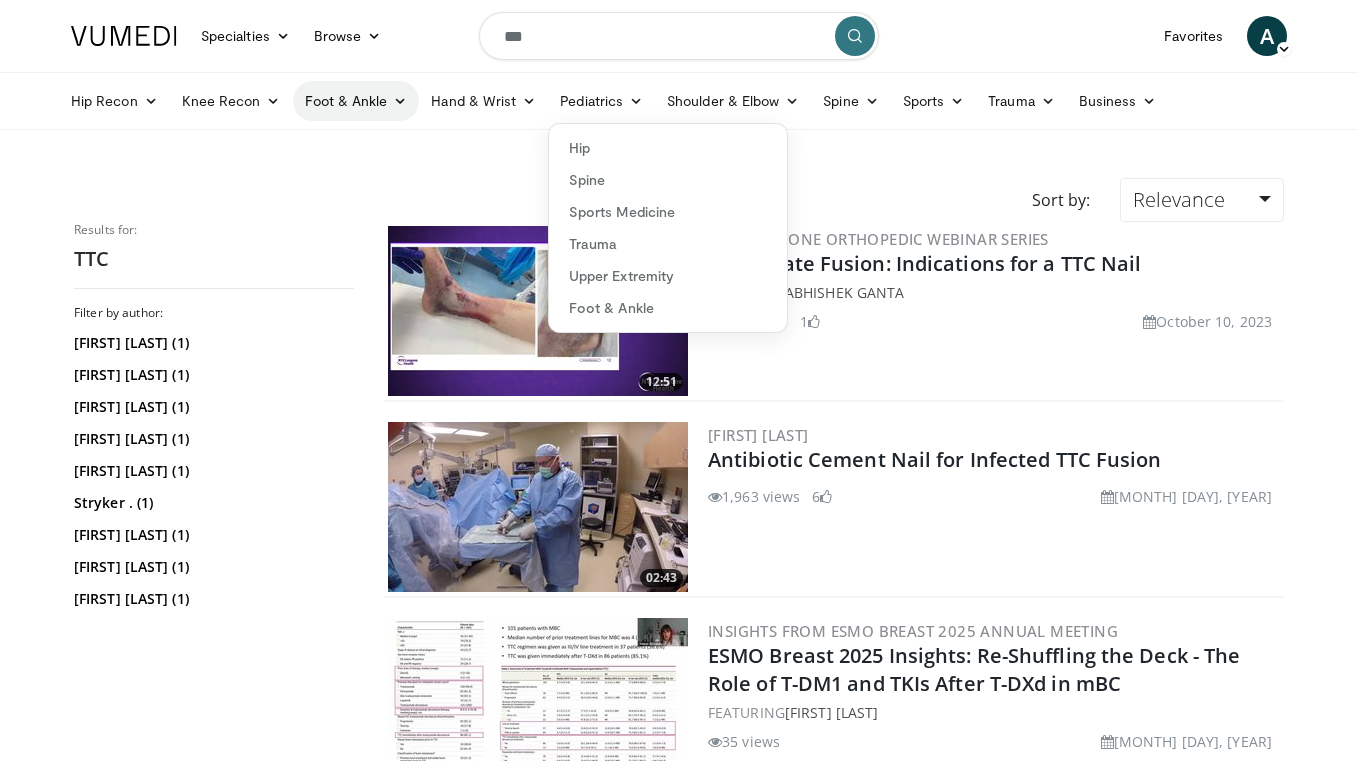 click on "Foot & Ankle" at bounding box center (356, 101) 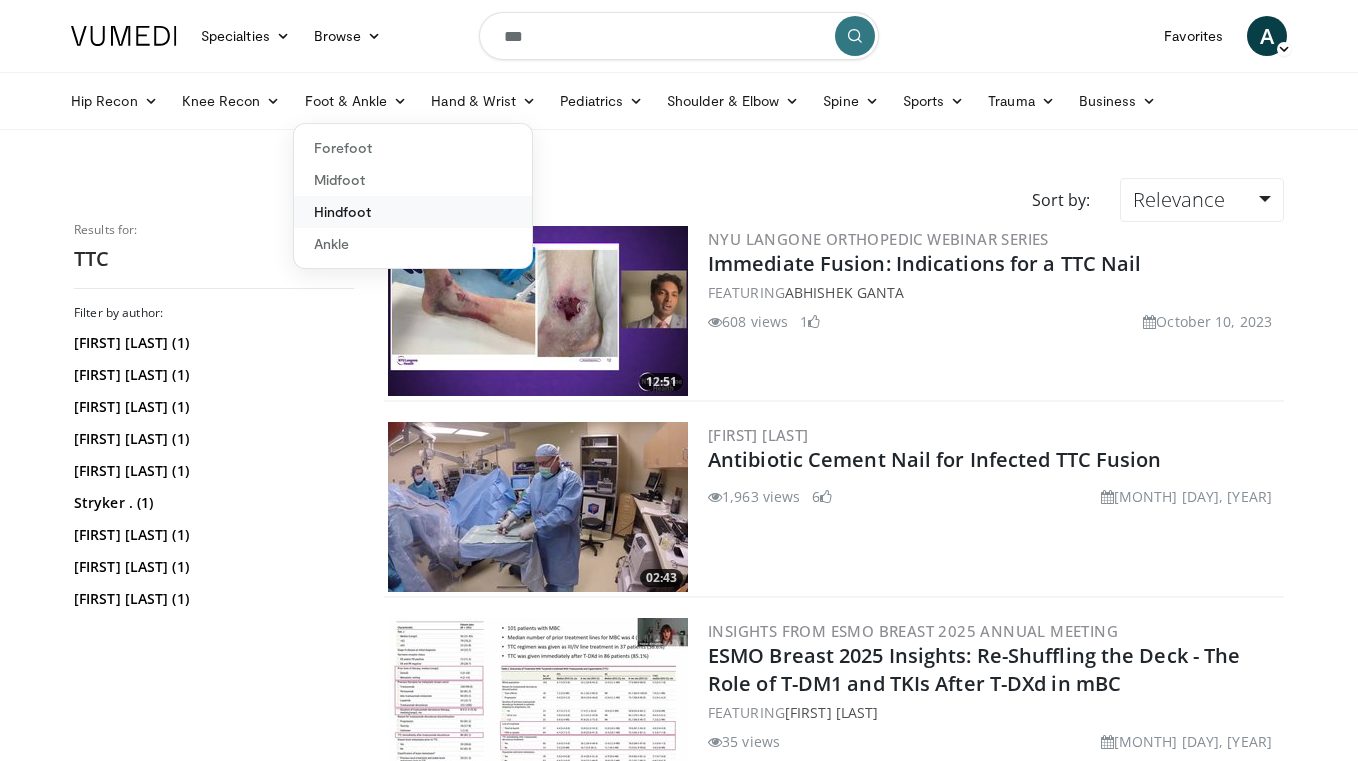 click on "Hindfoot" at bounding box center (413, 212) 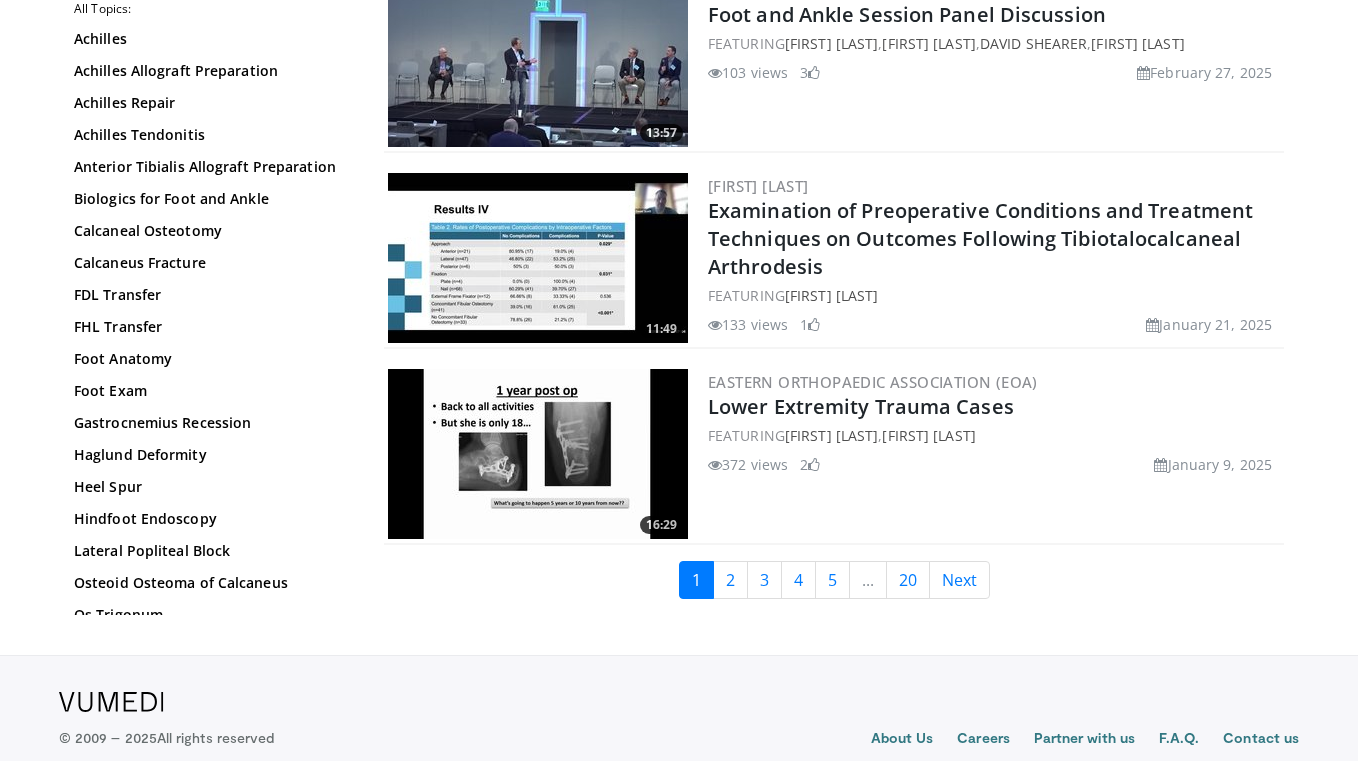 scroll, scrollTop: 4613, scrollLeft: 0, axis: vertical 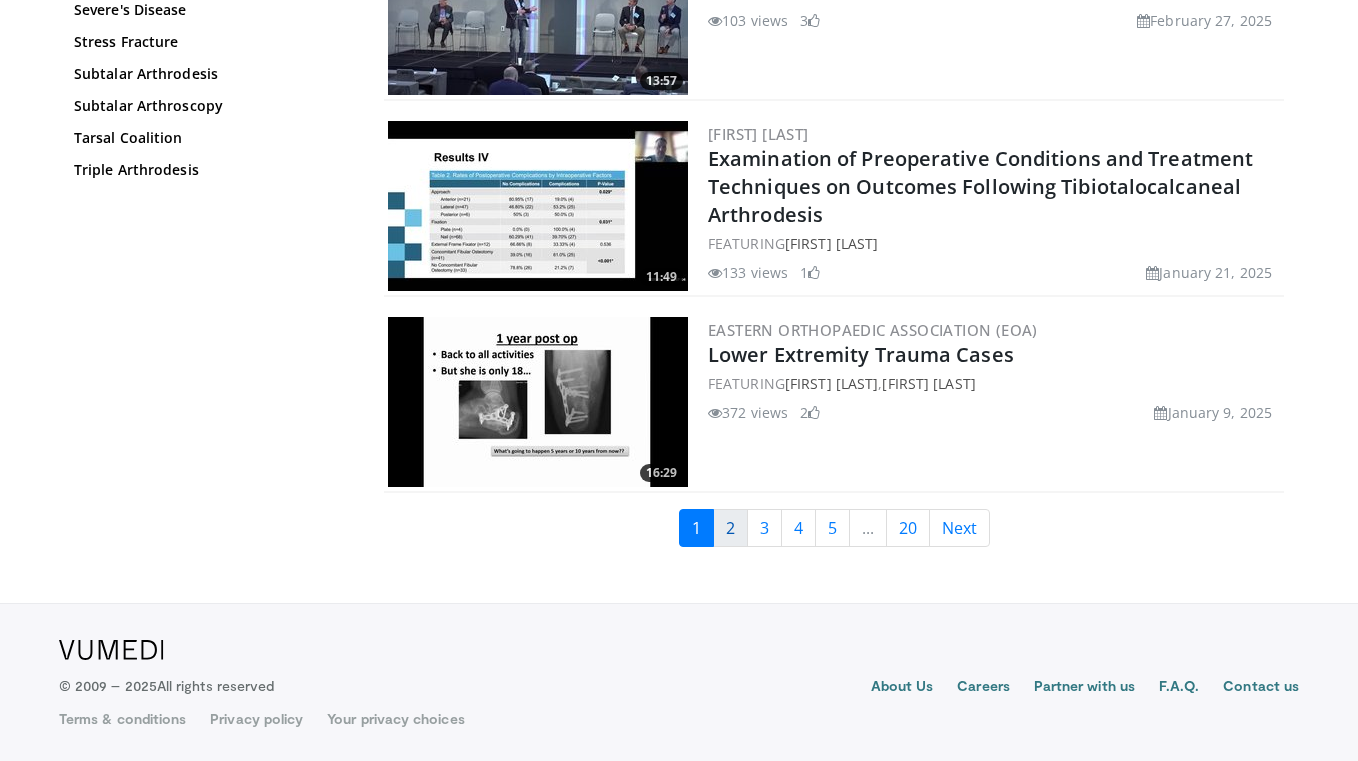 click on "2" at bounding box center [730, 528] 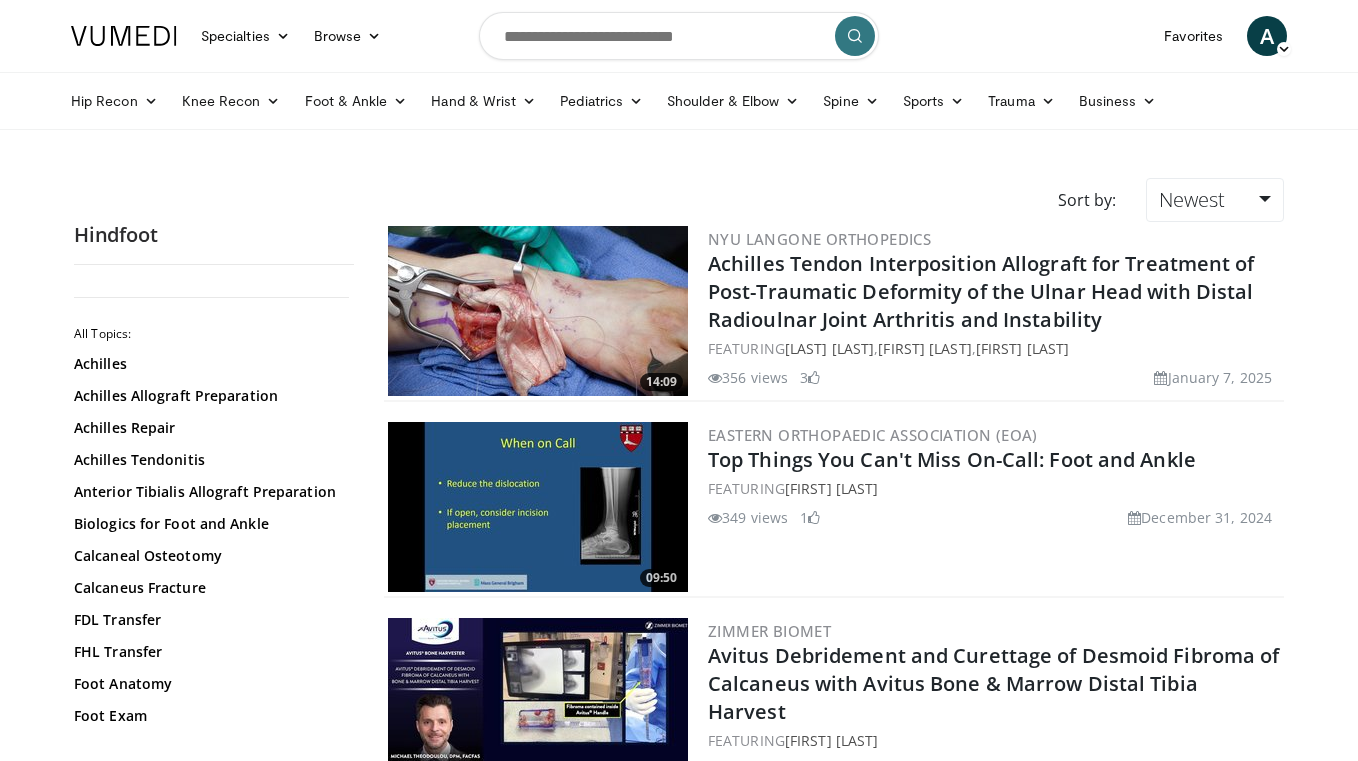 scroll, scrollTop: 0, scrollLeft: 0, axis: both 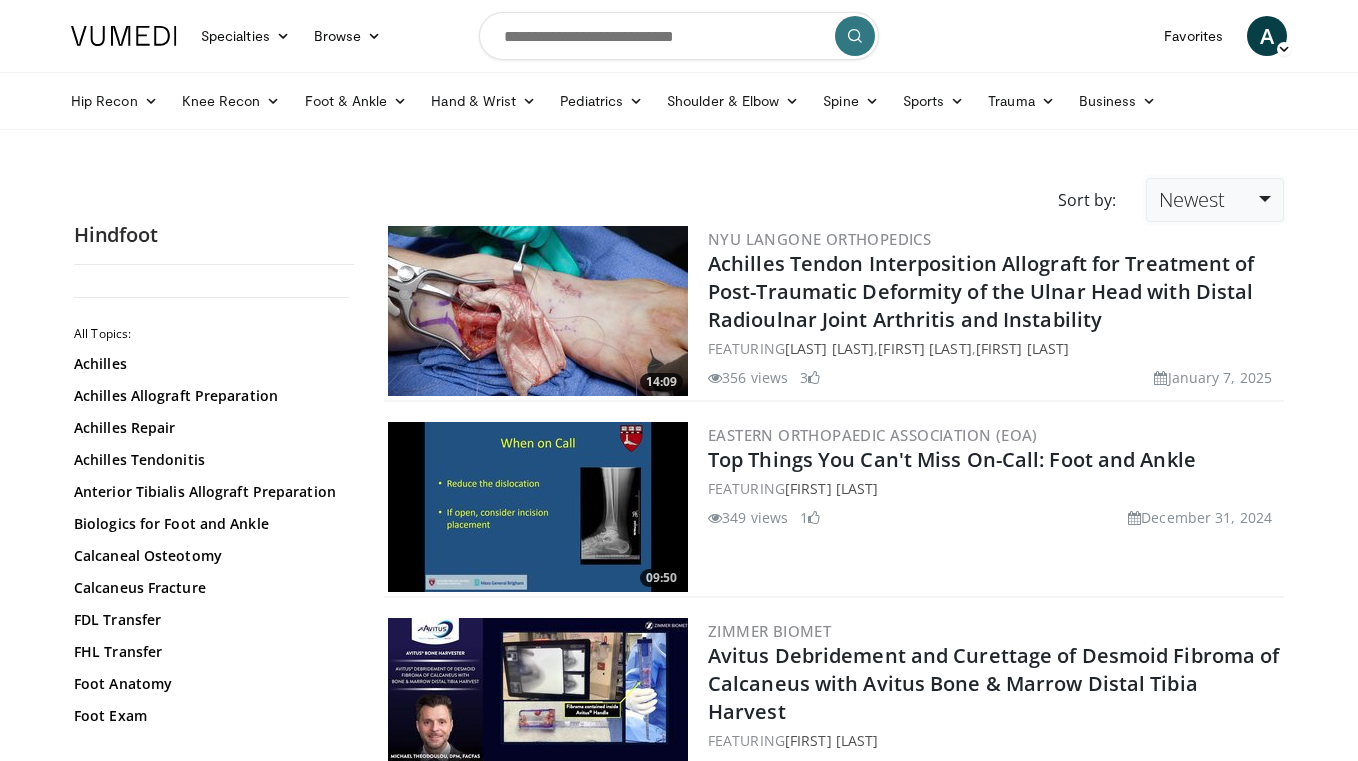 click on "Newest" at bounding box center [1192, 199] 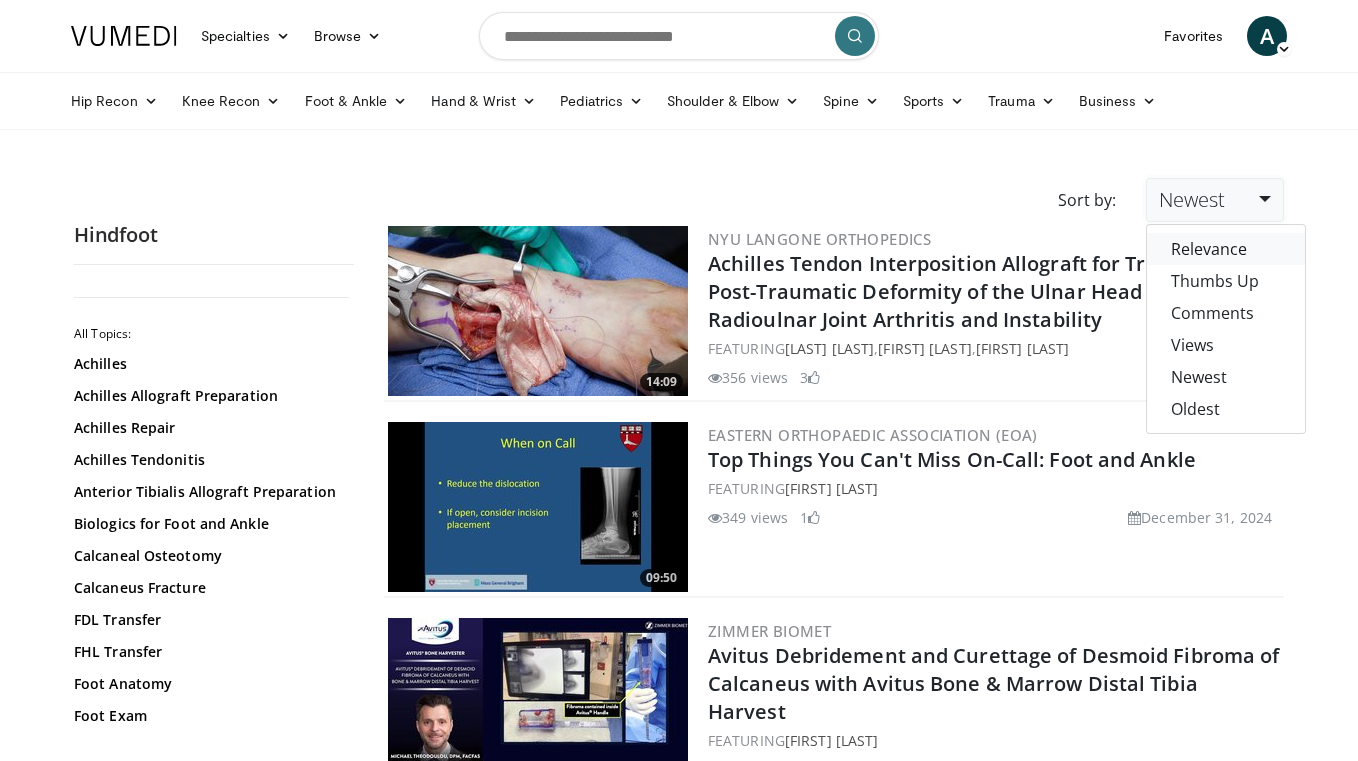 click on "Relevance" at bounding box center [1226, 249] 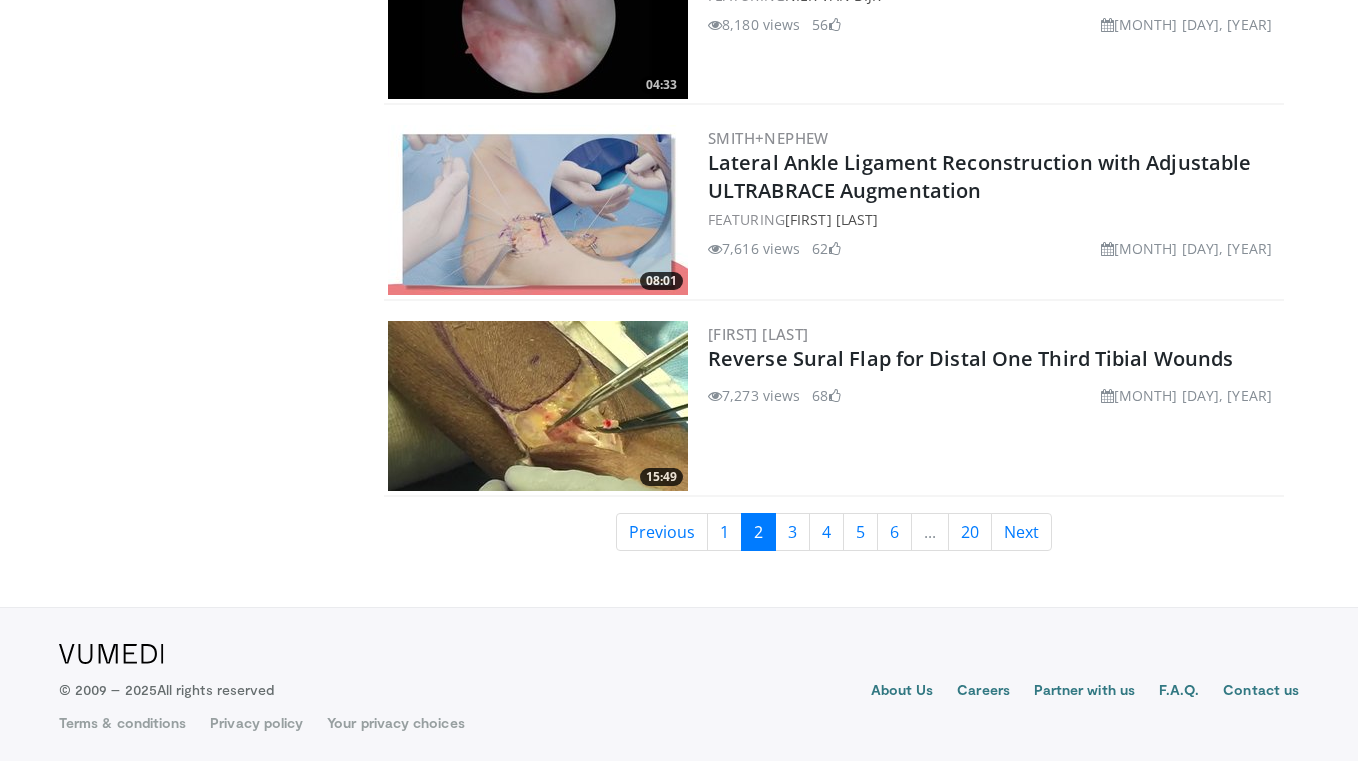 scroll, scrollTop: 4613, scrollLeft: 0, axis: vertical 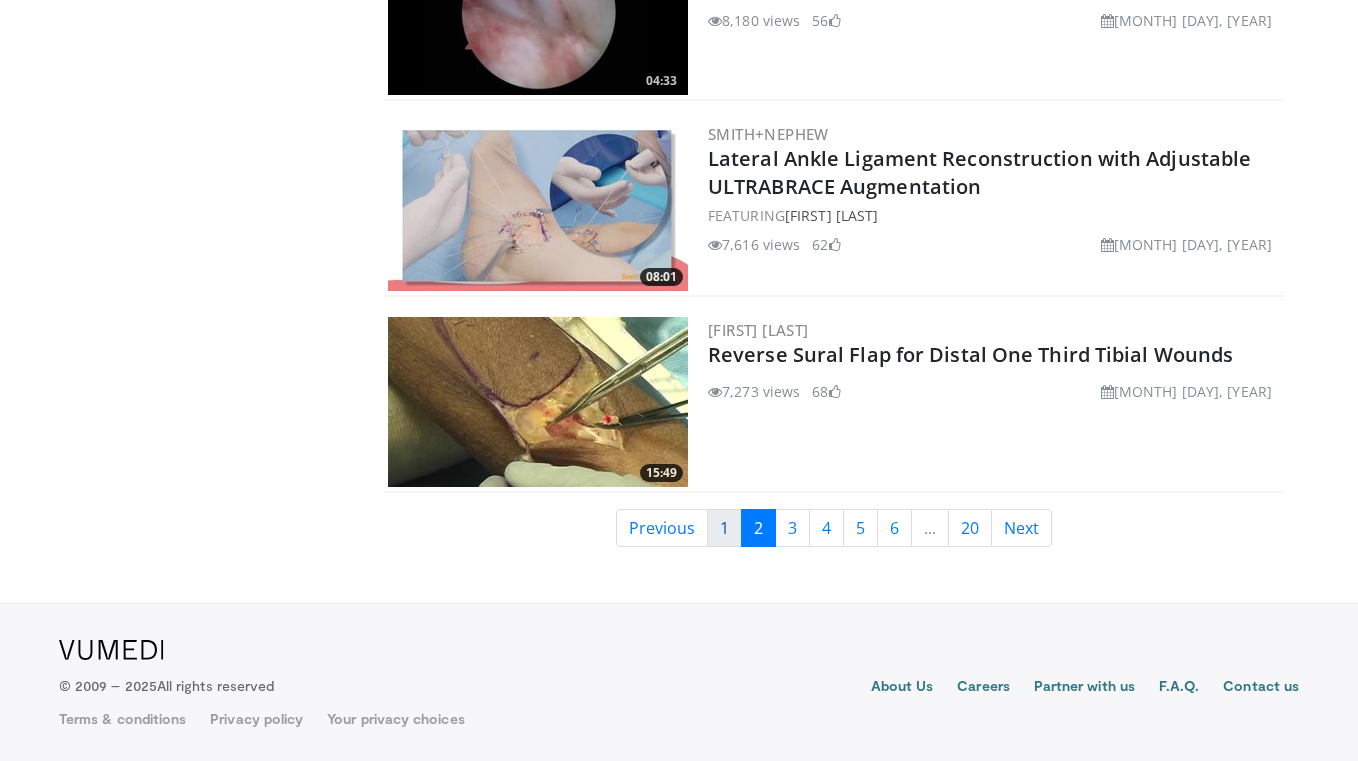 click on "1" at bounding box center (724, 528) 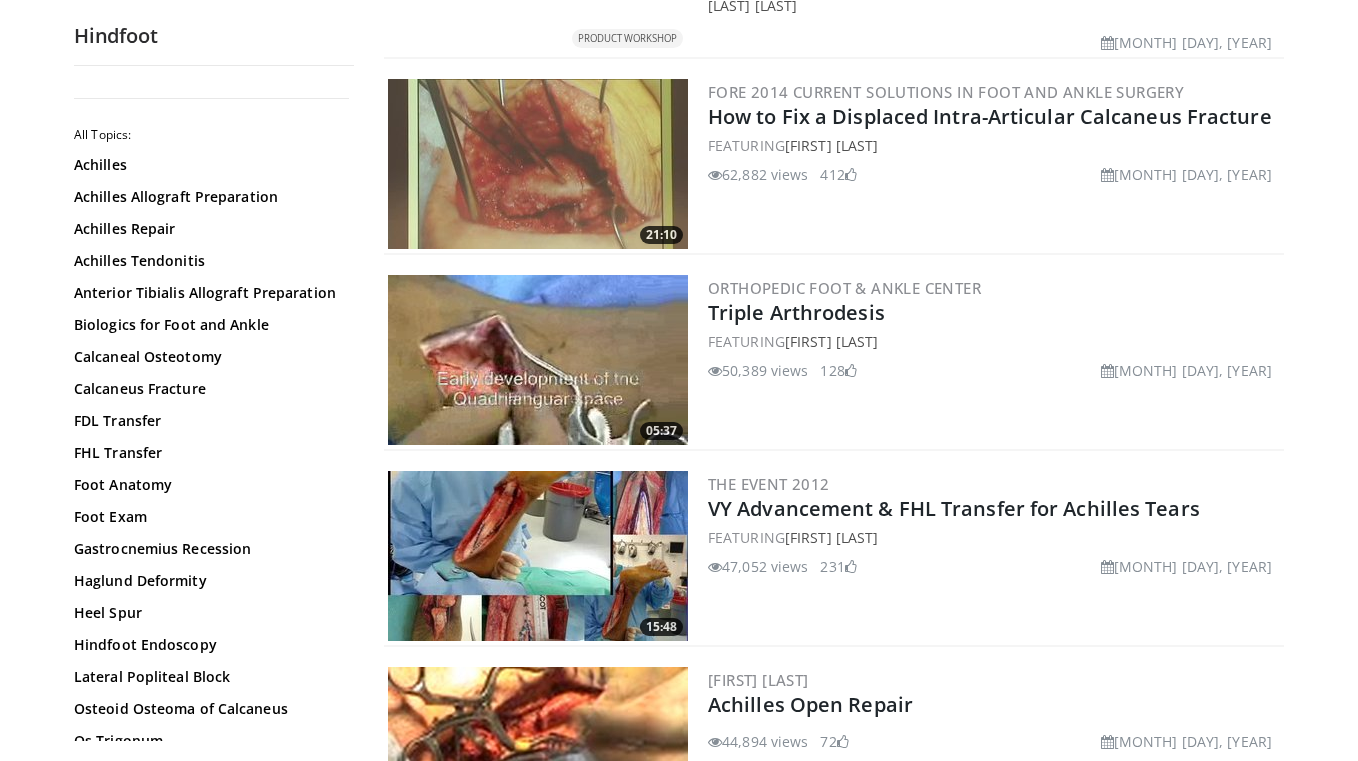 scroll, scrollTop: 0, scrollLeft: 0, axis: both 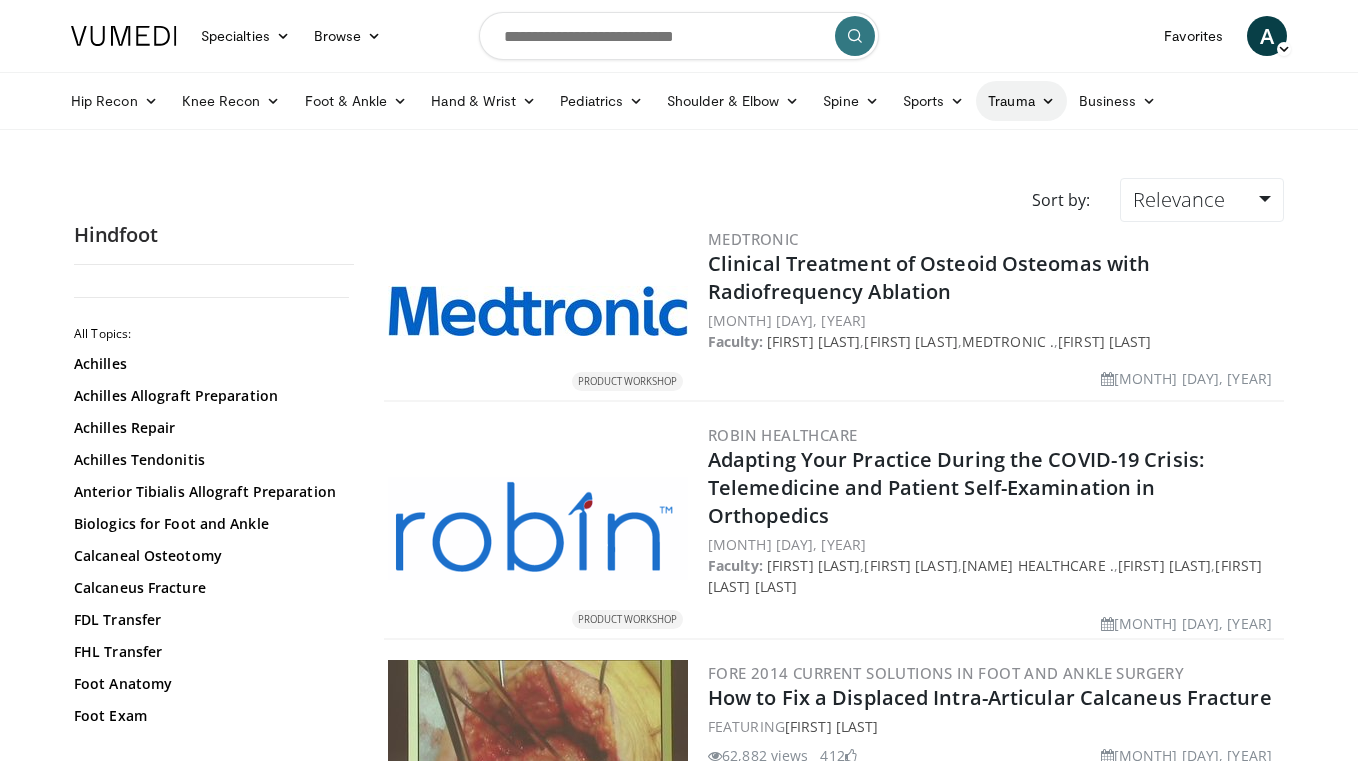 click on "Trauma" at bounding box center [1021, 101] 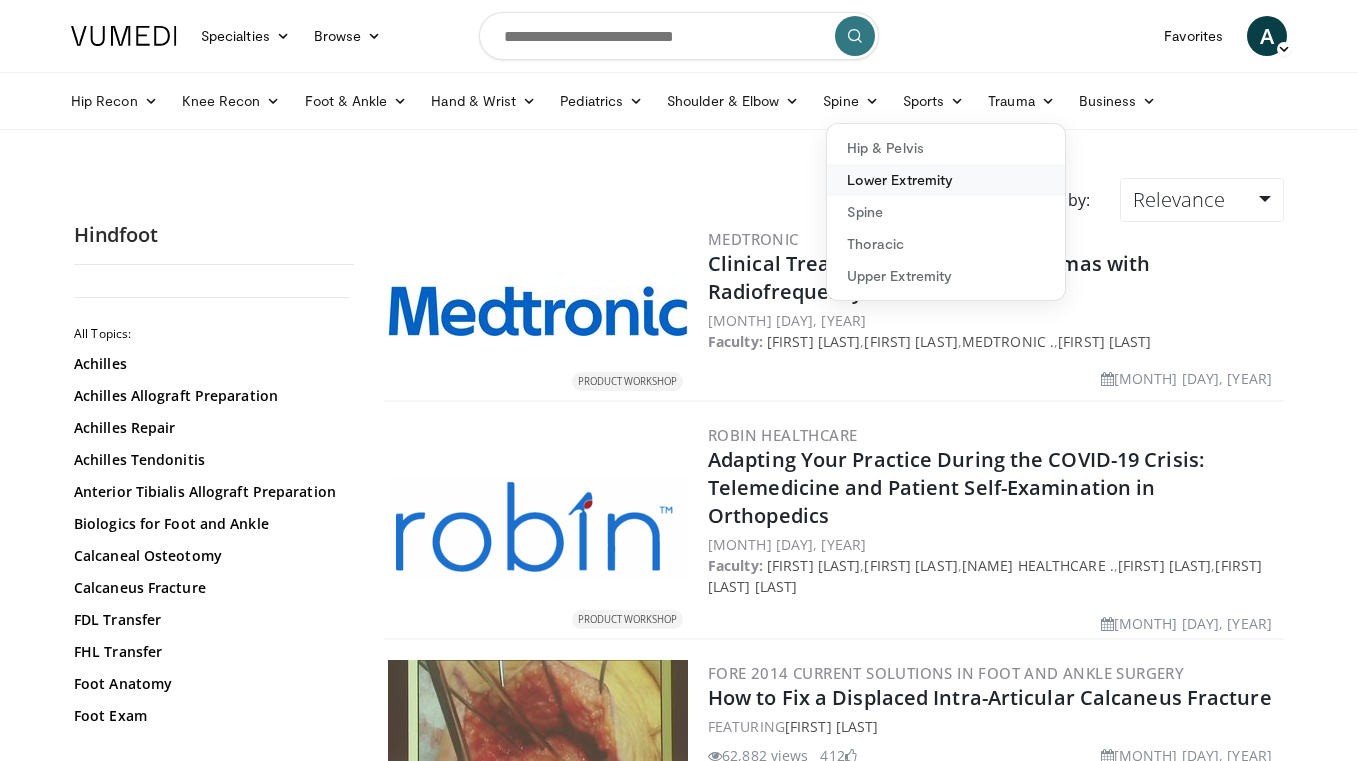 click on "Lower Extremity" at bounding box center [946, 180] 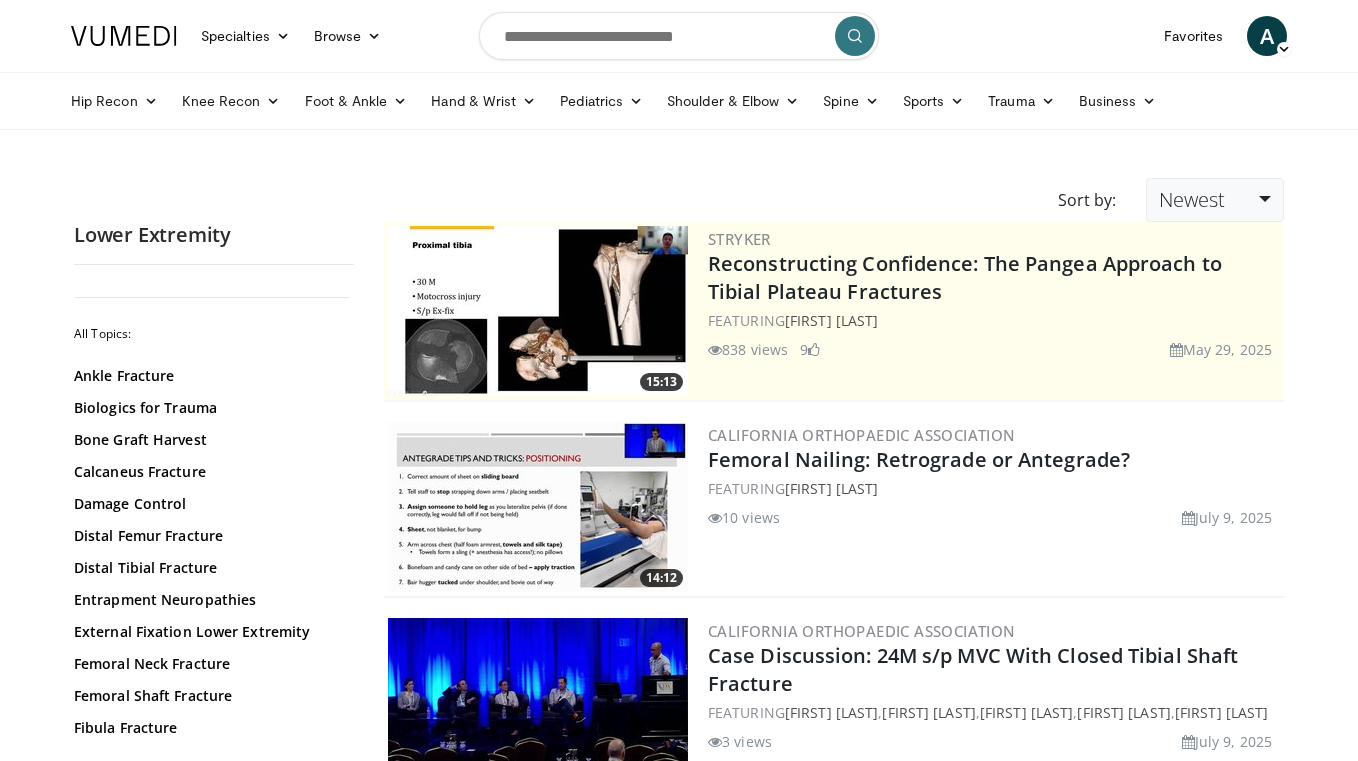 scroll, scrollTop: 0, scrollLeft: 0, axis: both 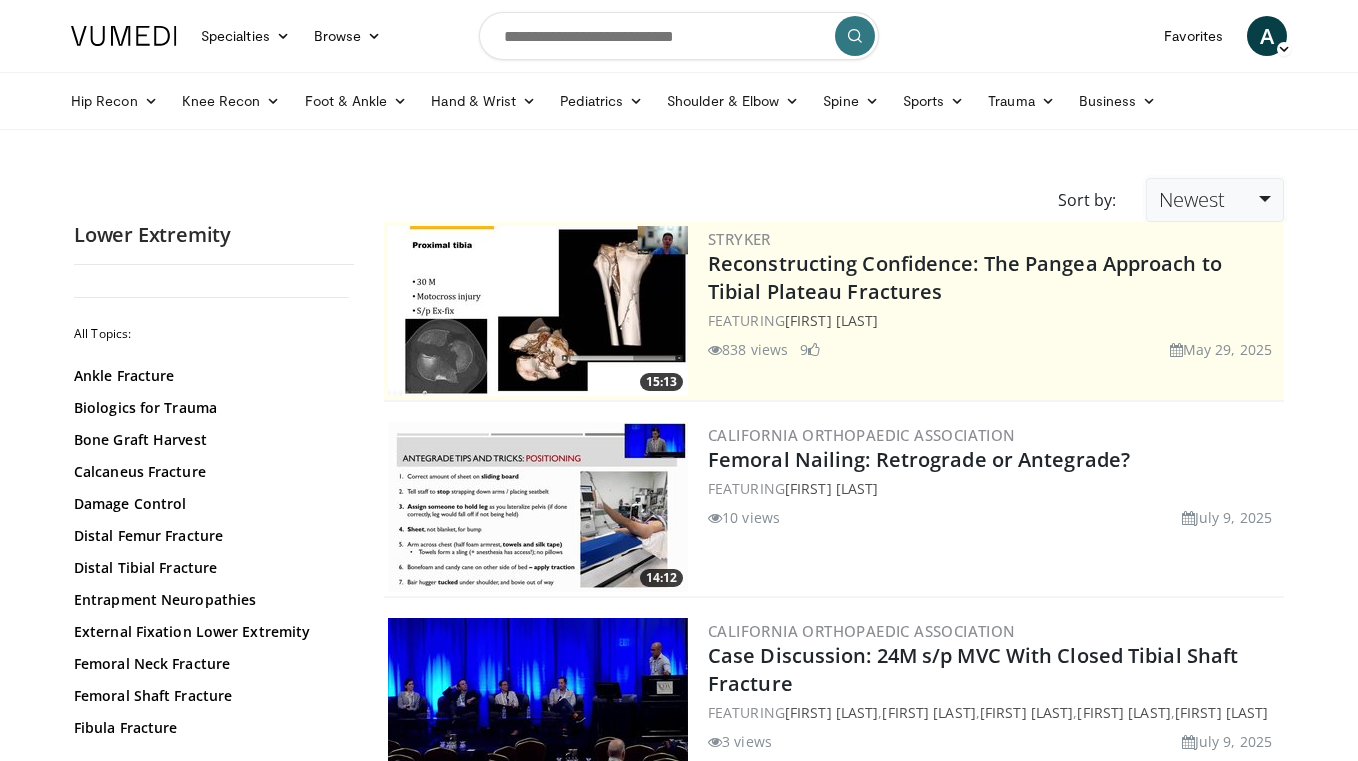 click on "Newest" at bounding box center [1192, 199] 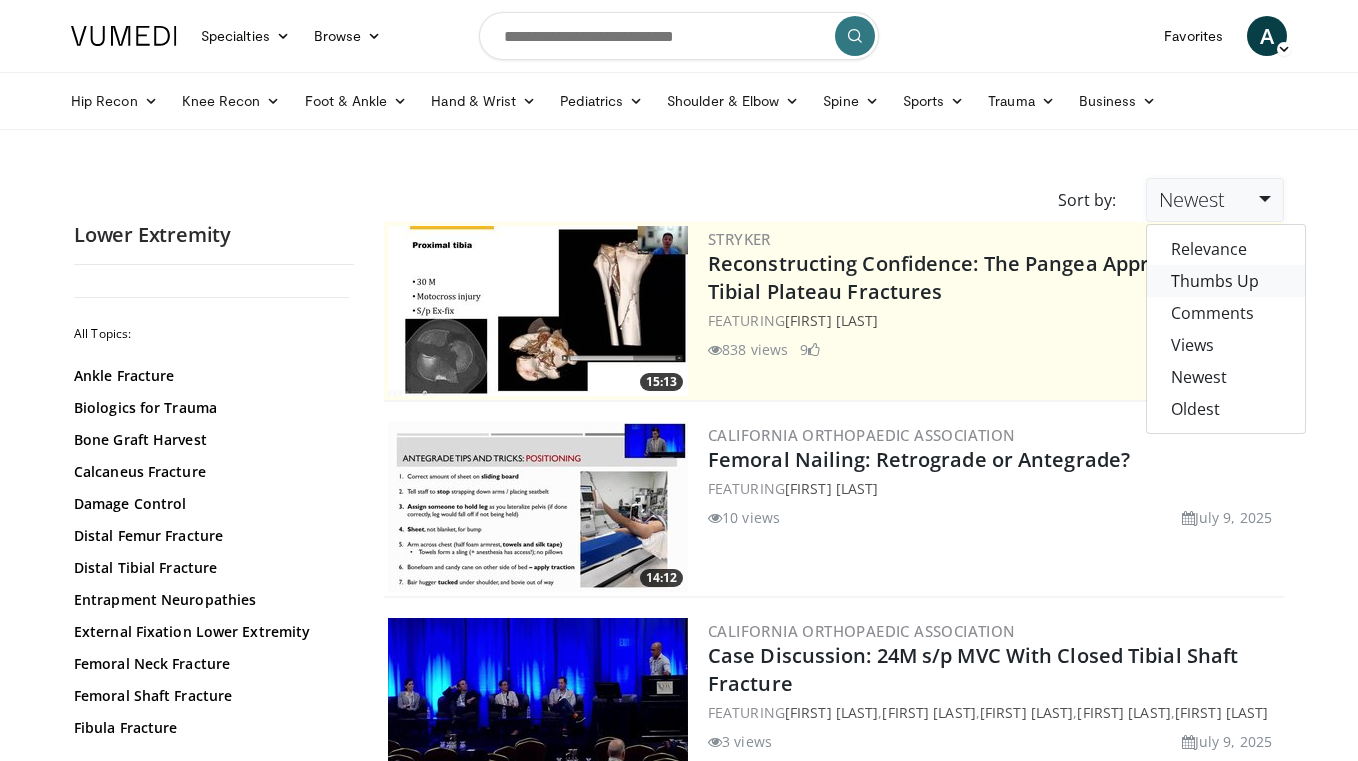 click on "Thumbs Up" at bounding box center [1226, 281] 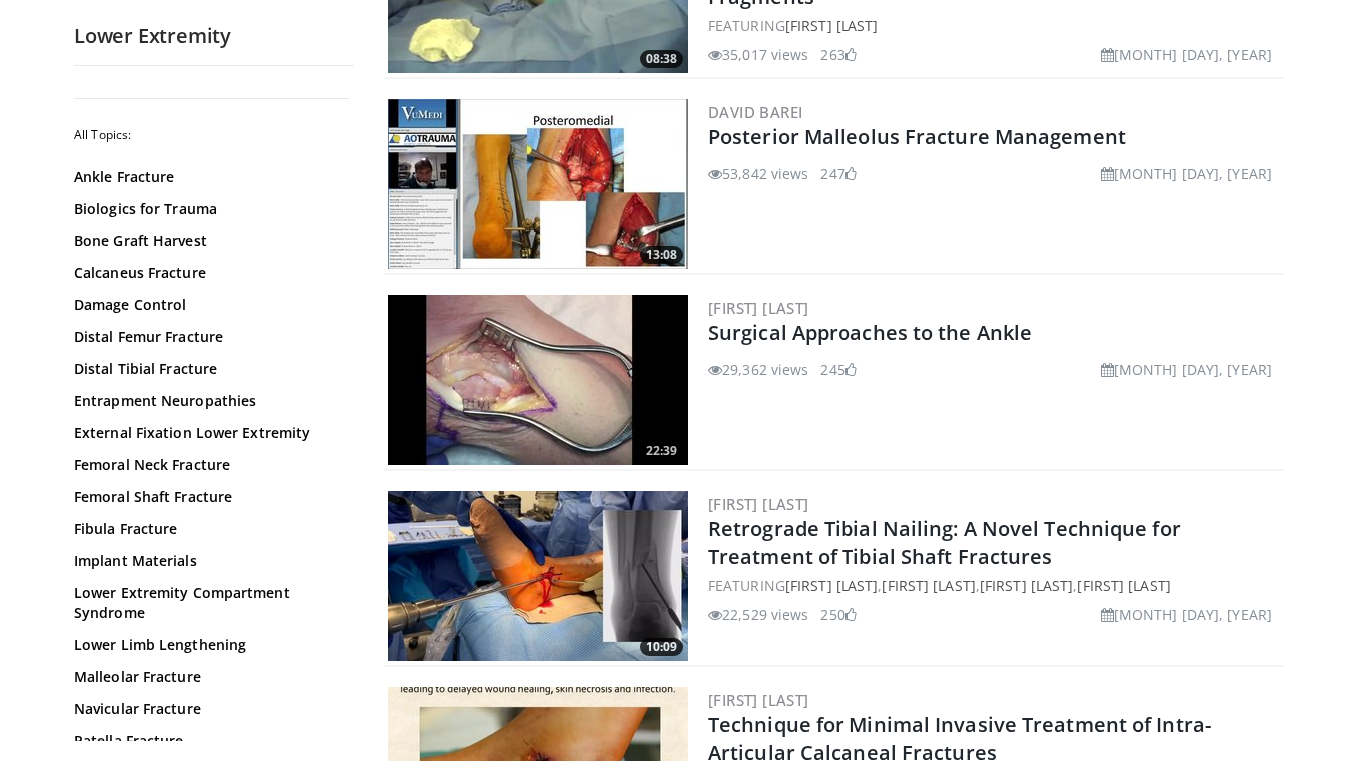 scroll, scrollTop: 1698, scrollLeft: 0, axis: vertical 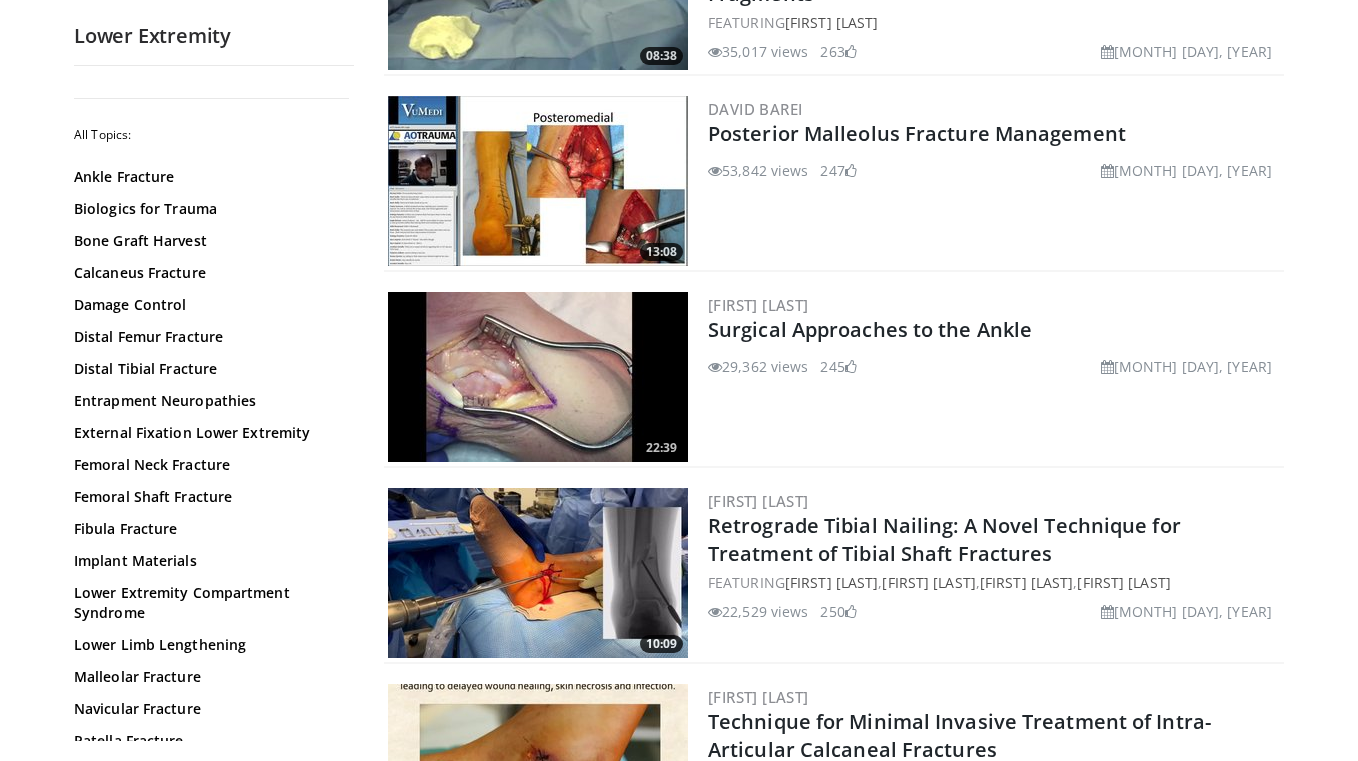 click at bounding box center [538, 377] 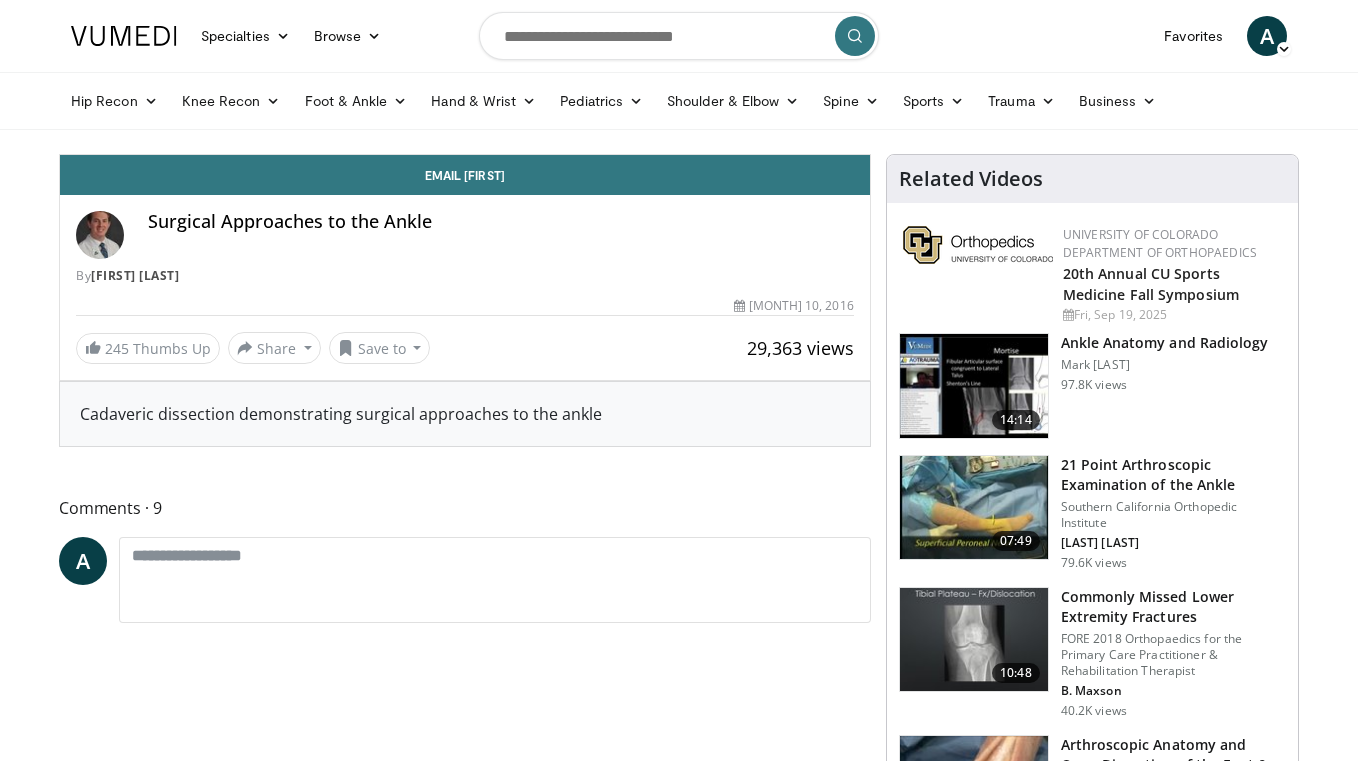 scroll, scrollTop: 0, scrollLeft: 0, axis: both 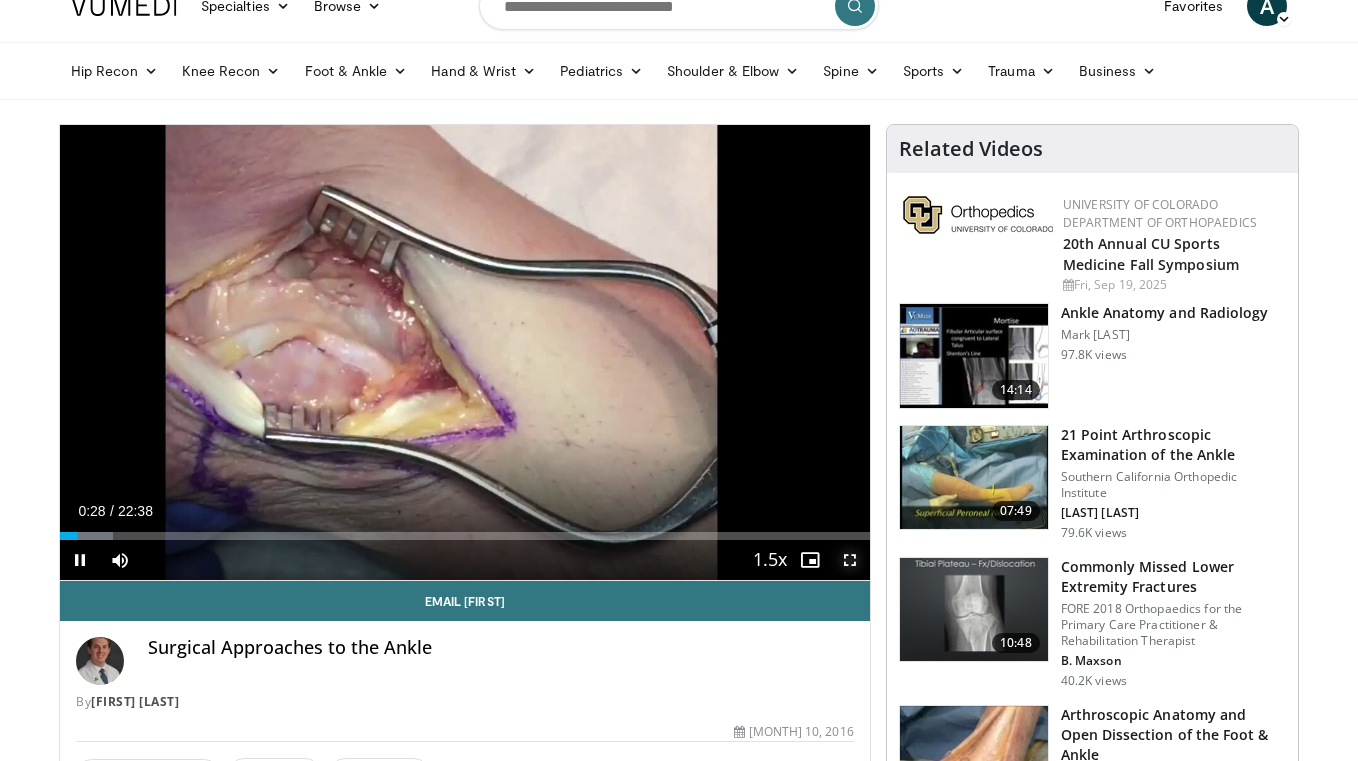 click at bounding box center (850, 560) 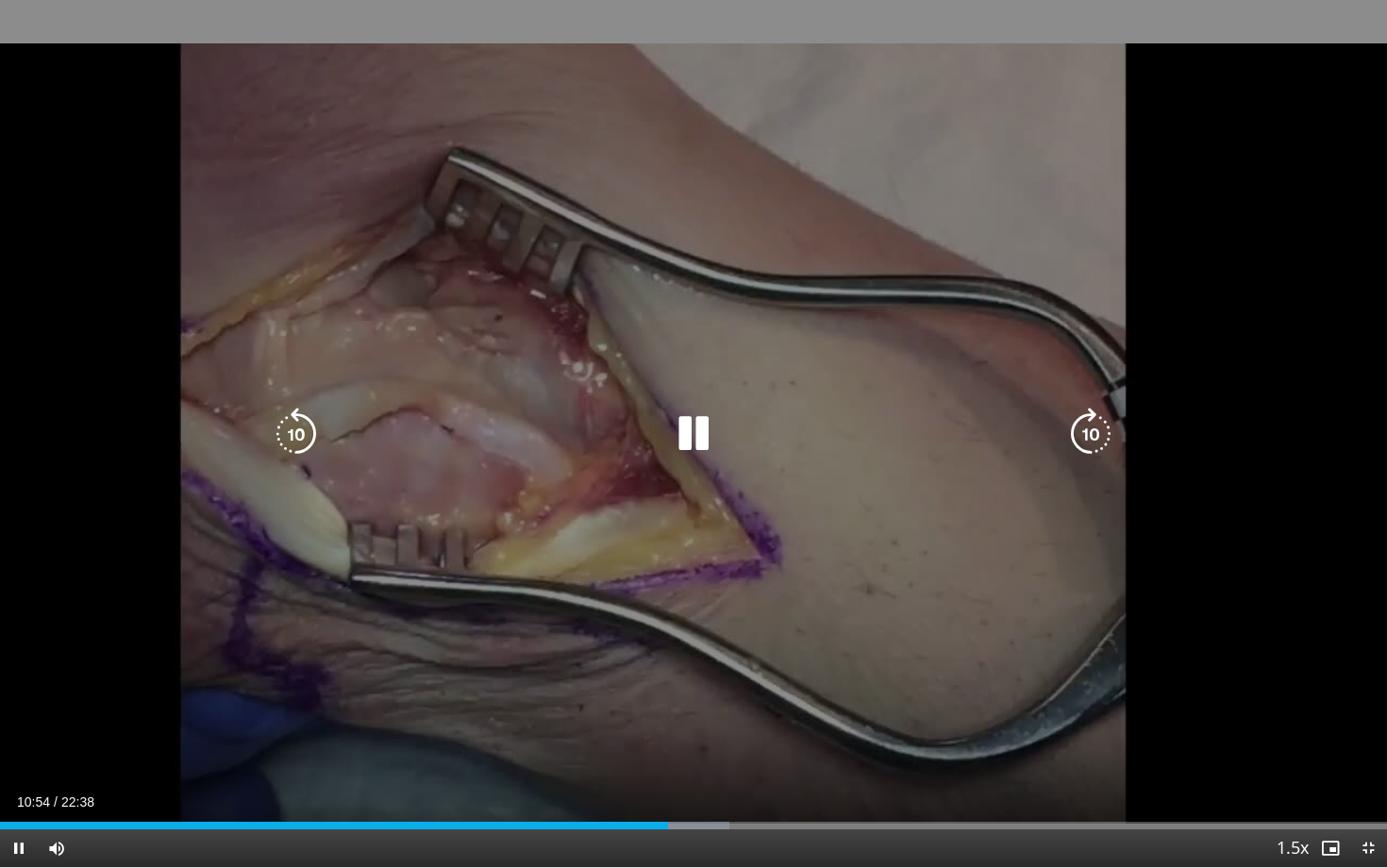 click at bounding box center [694, 434] 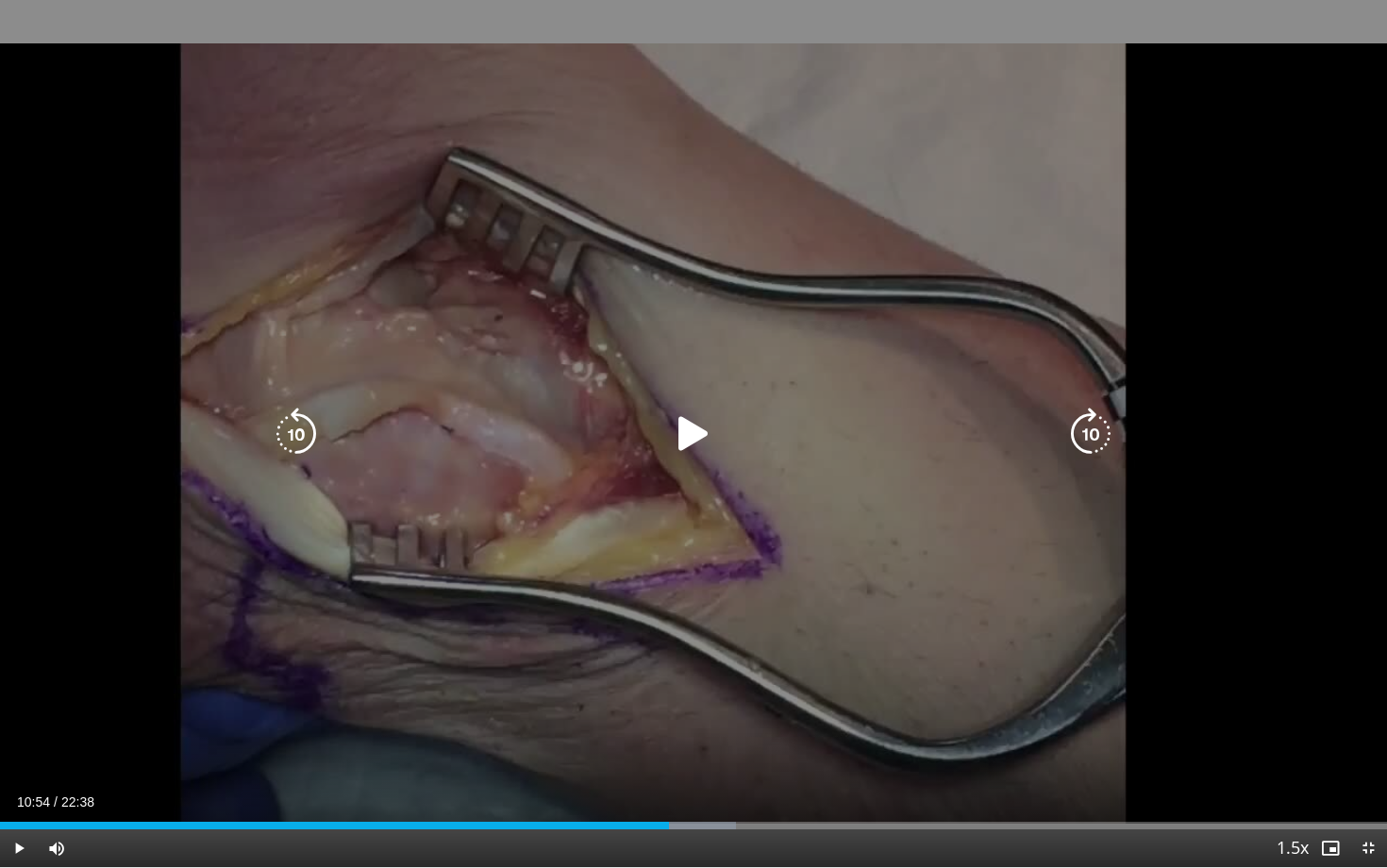 click at bounding box center [694, 434] 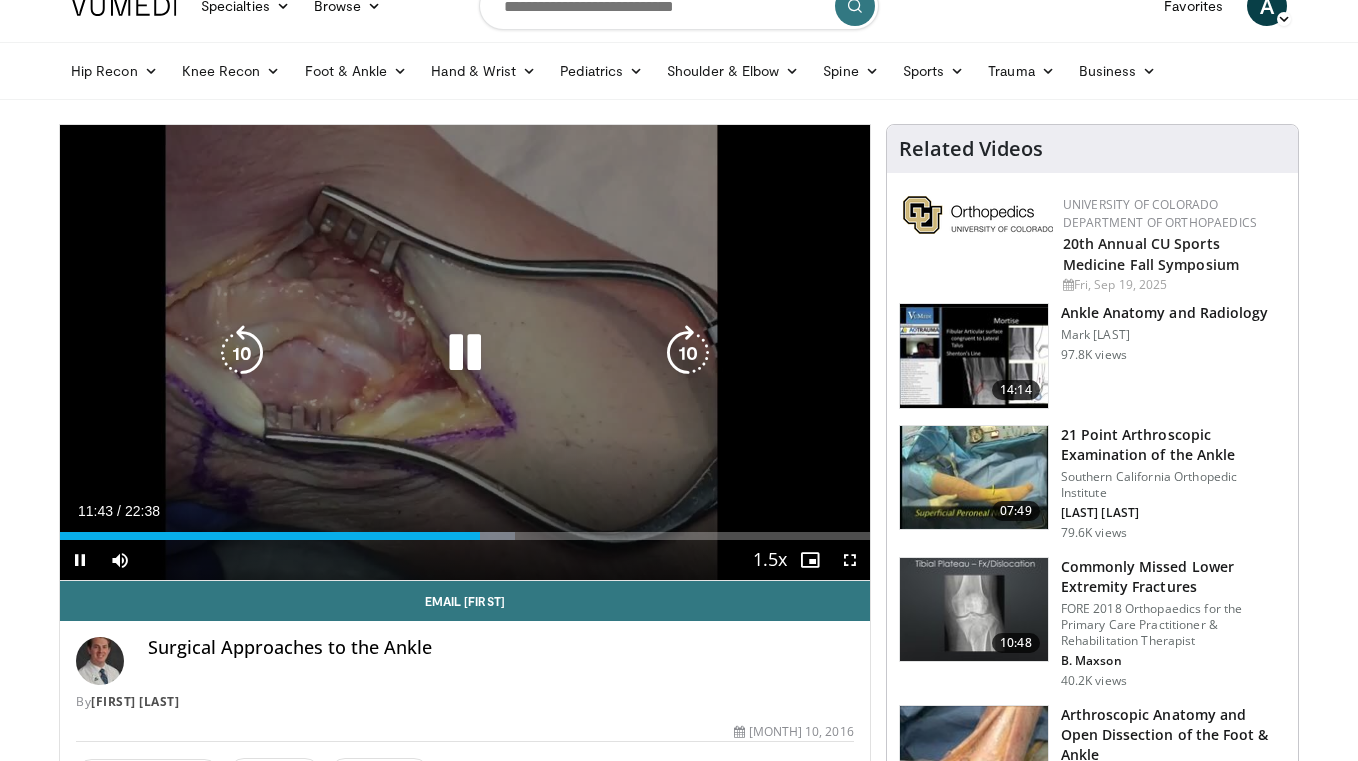 click on "10 seconds
Tap to unmute" at bounding box center [465, 352] 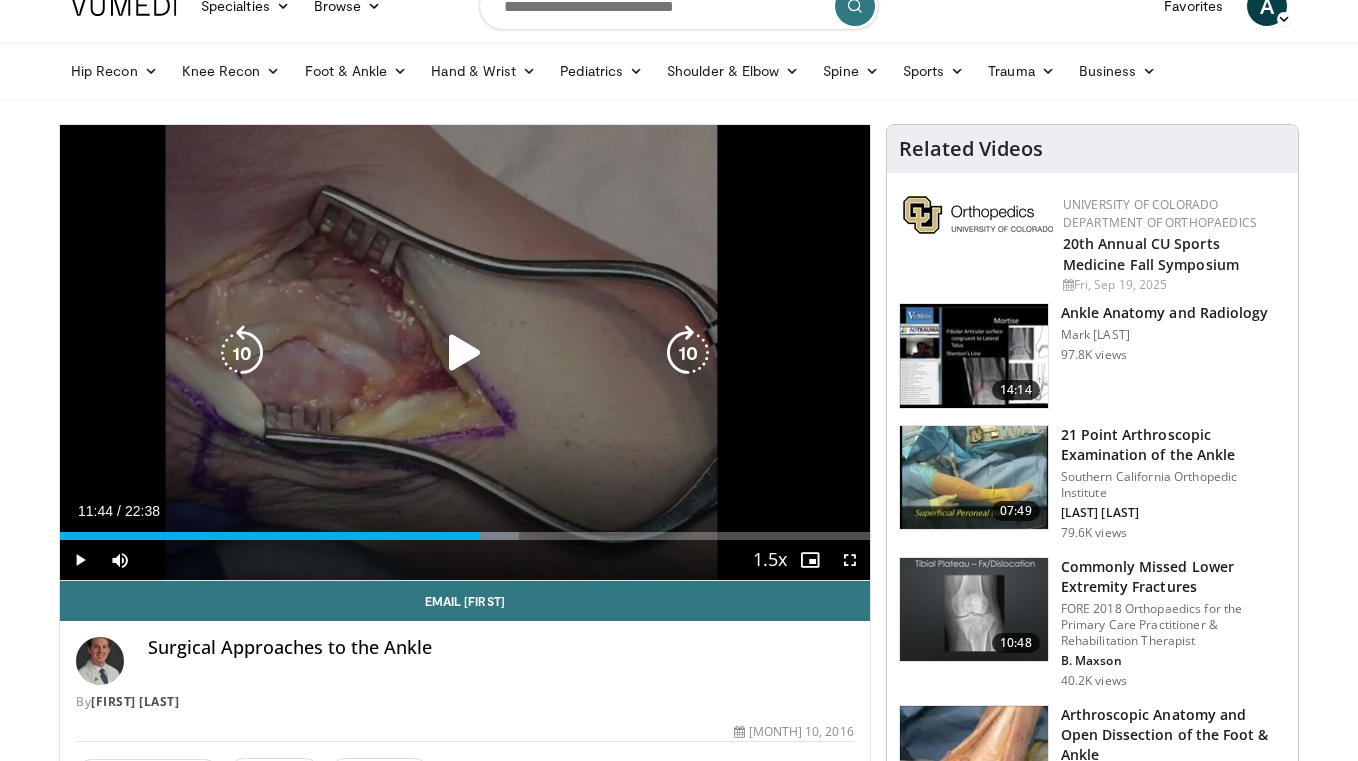 click on "10 seconds
Tap to unmute" at bounding box center [465, 352] 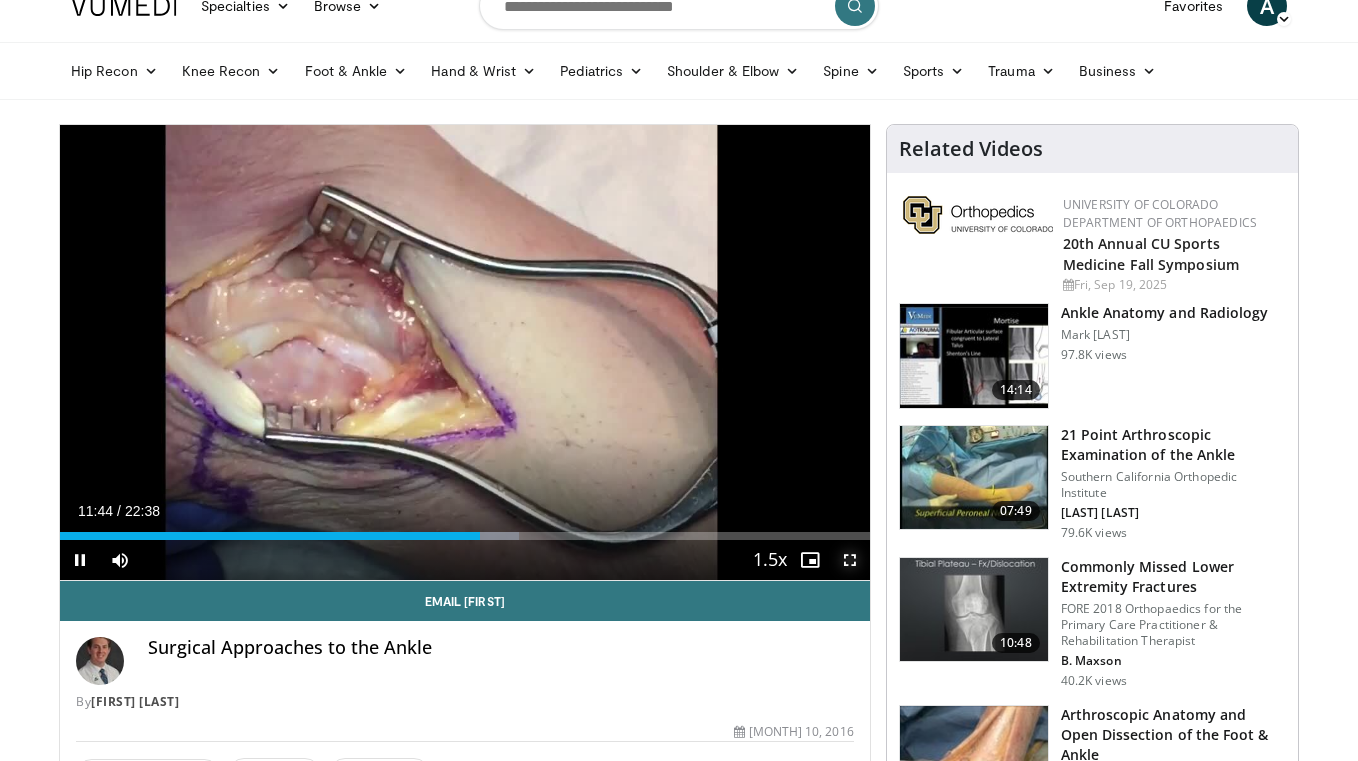 click at bounding box center (850, 560) 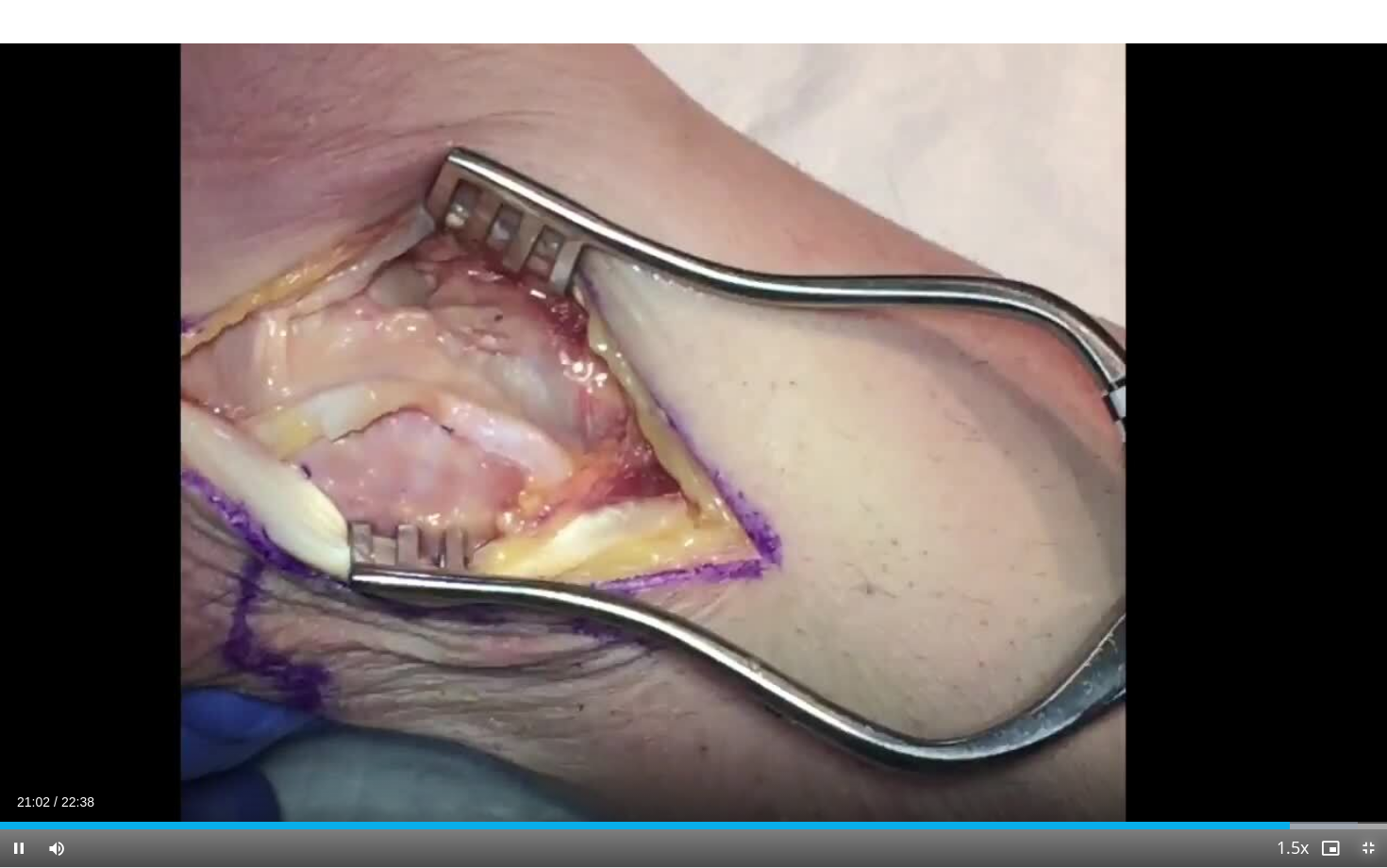 click at bounding box center (1368, 848) 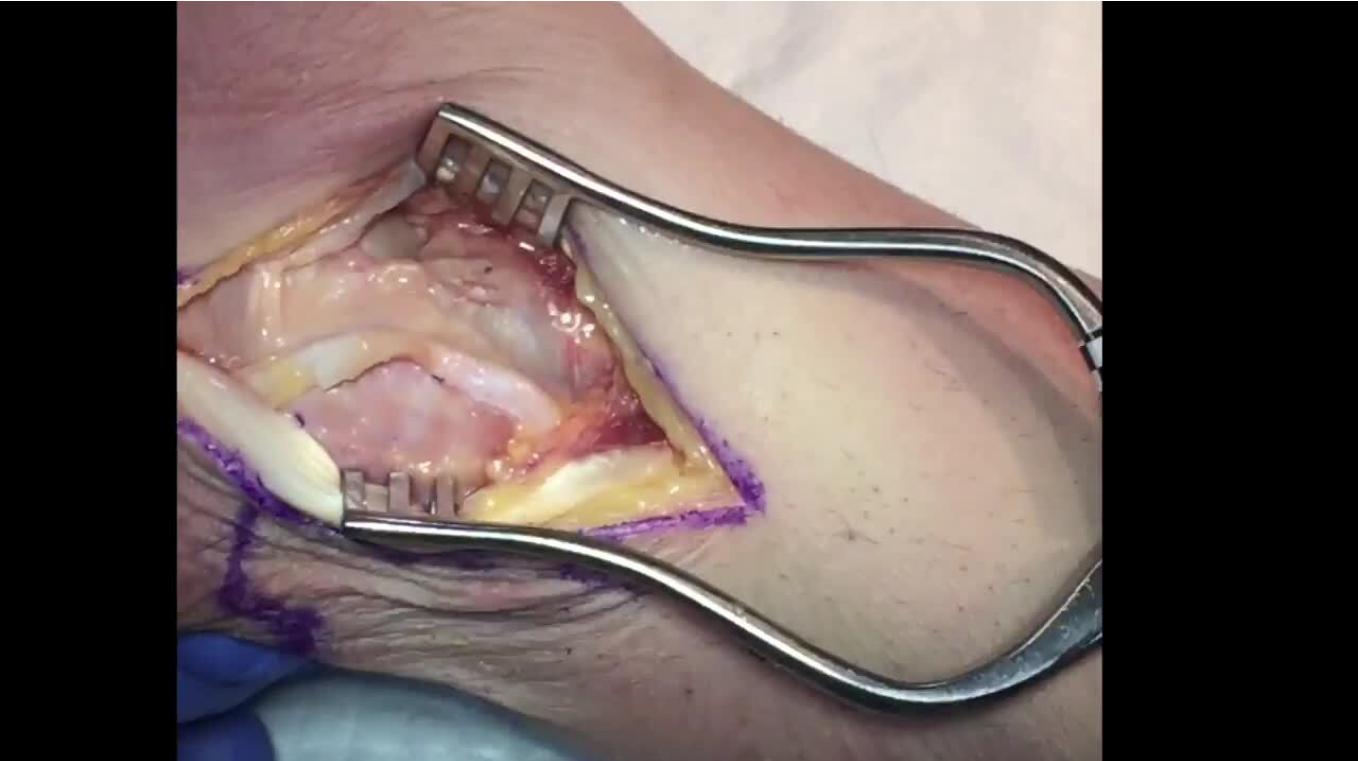scroll, scrollTop: 0, scrollLeft: 0, axis: both 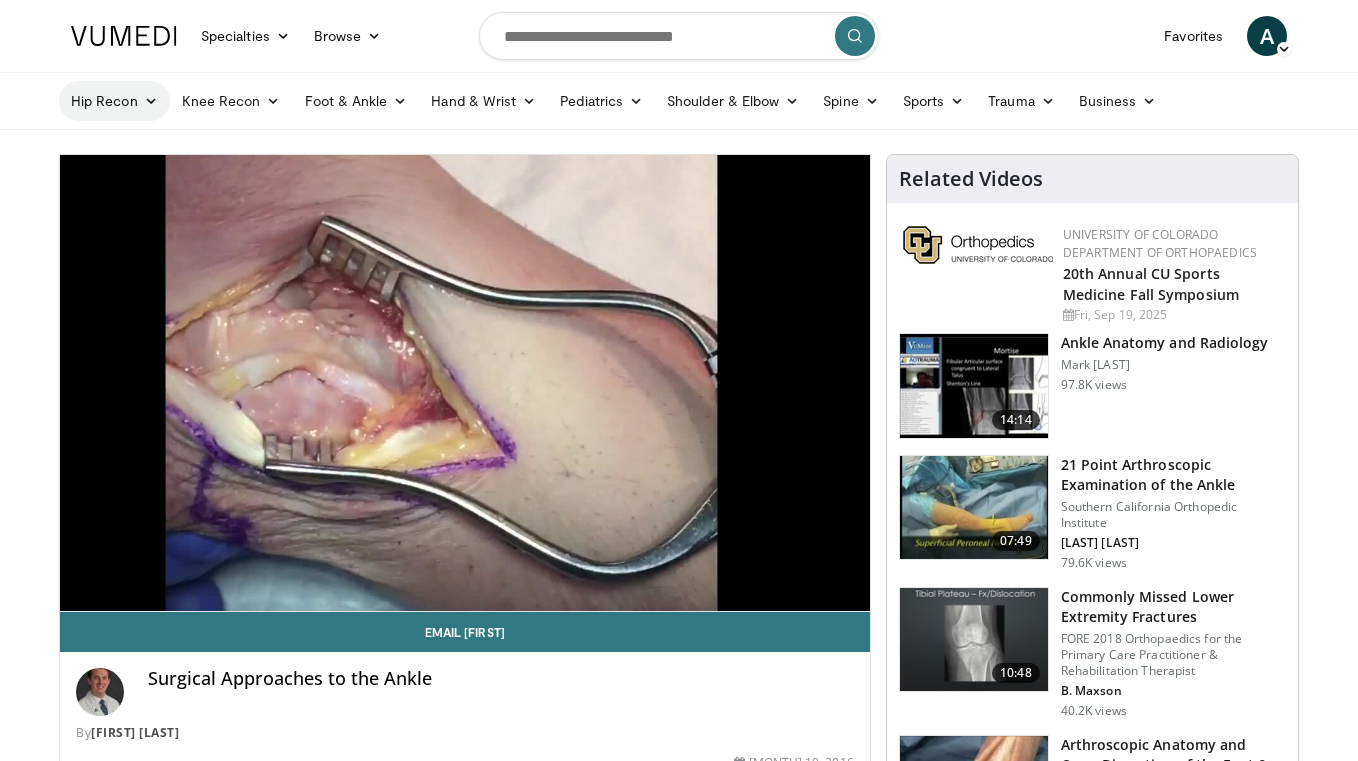 click on "Hip Recon" at bounding box center [114, 101] 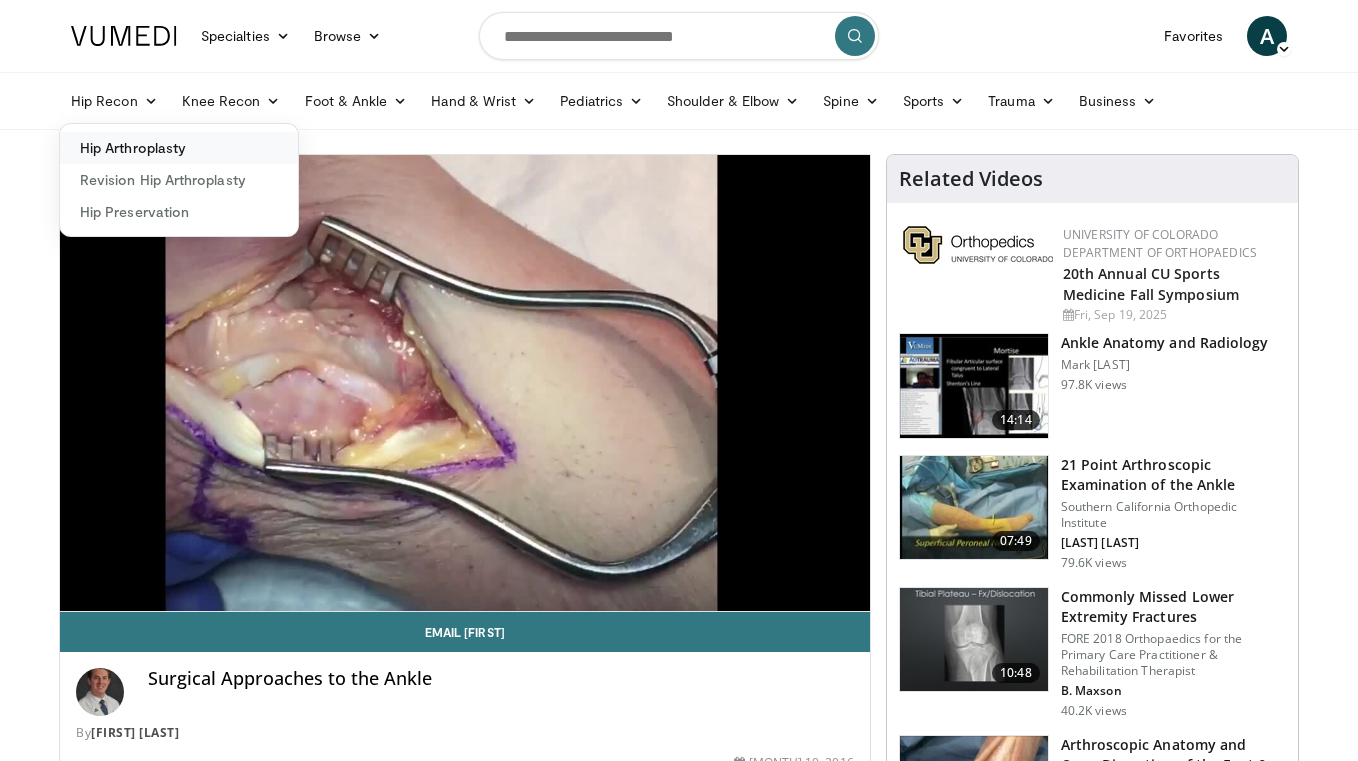 click on "Hip Arthroplasty" at bounding box center [179, 148] 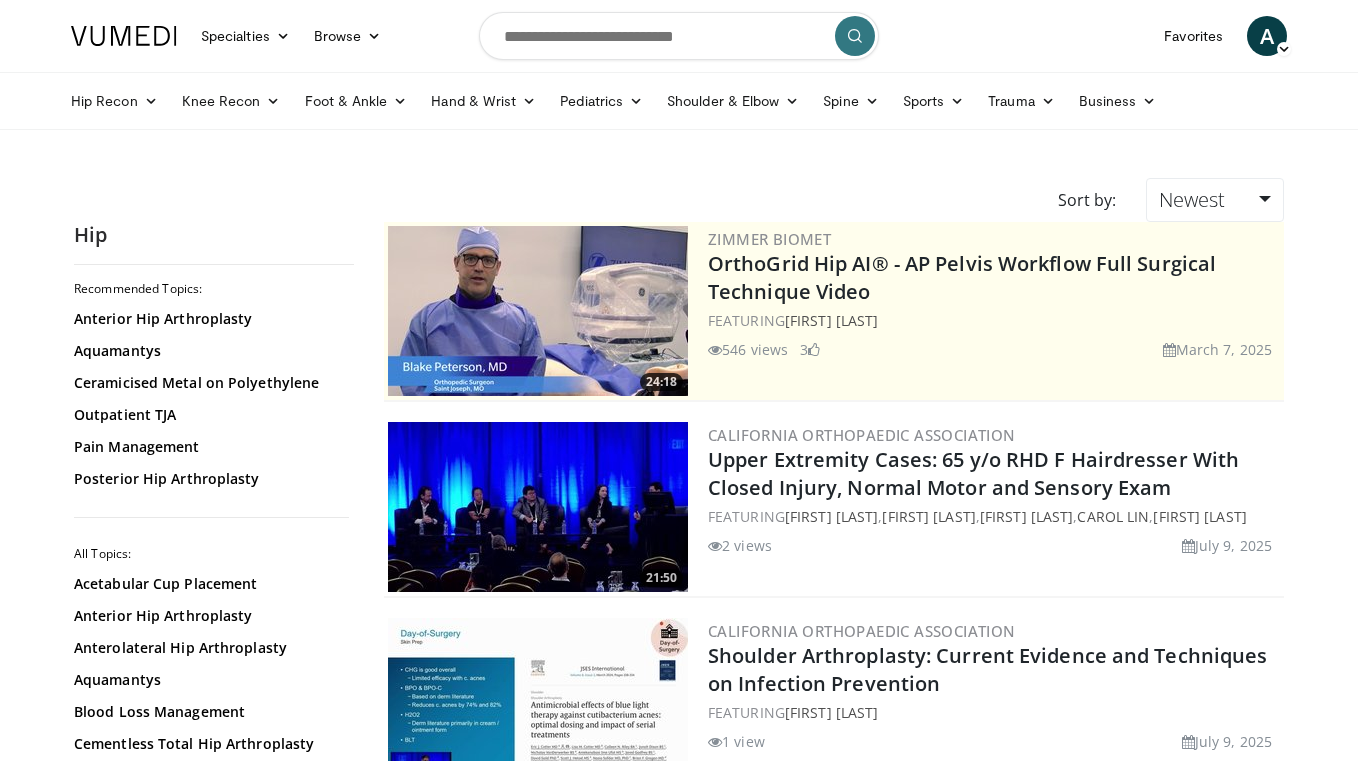 scroll, scrollTop: 0, scrollLeft: 0, axis: both 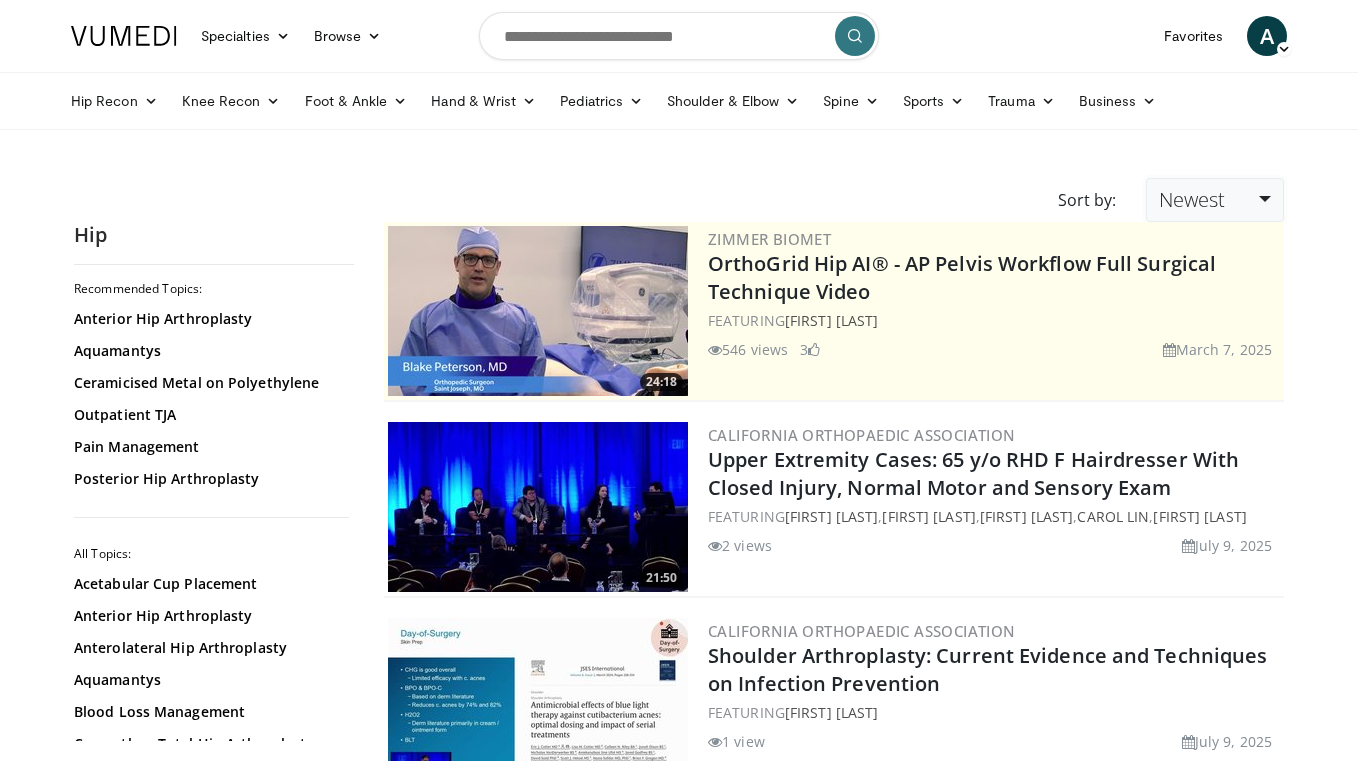 click on "Newest" at bounding box center (1192, 199) 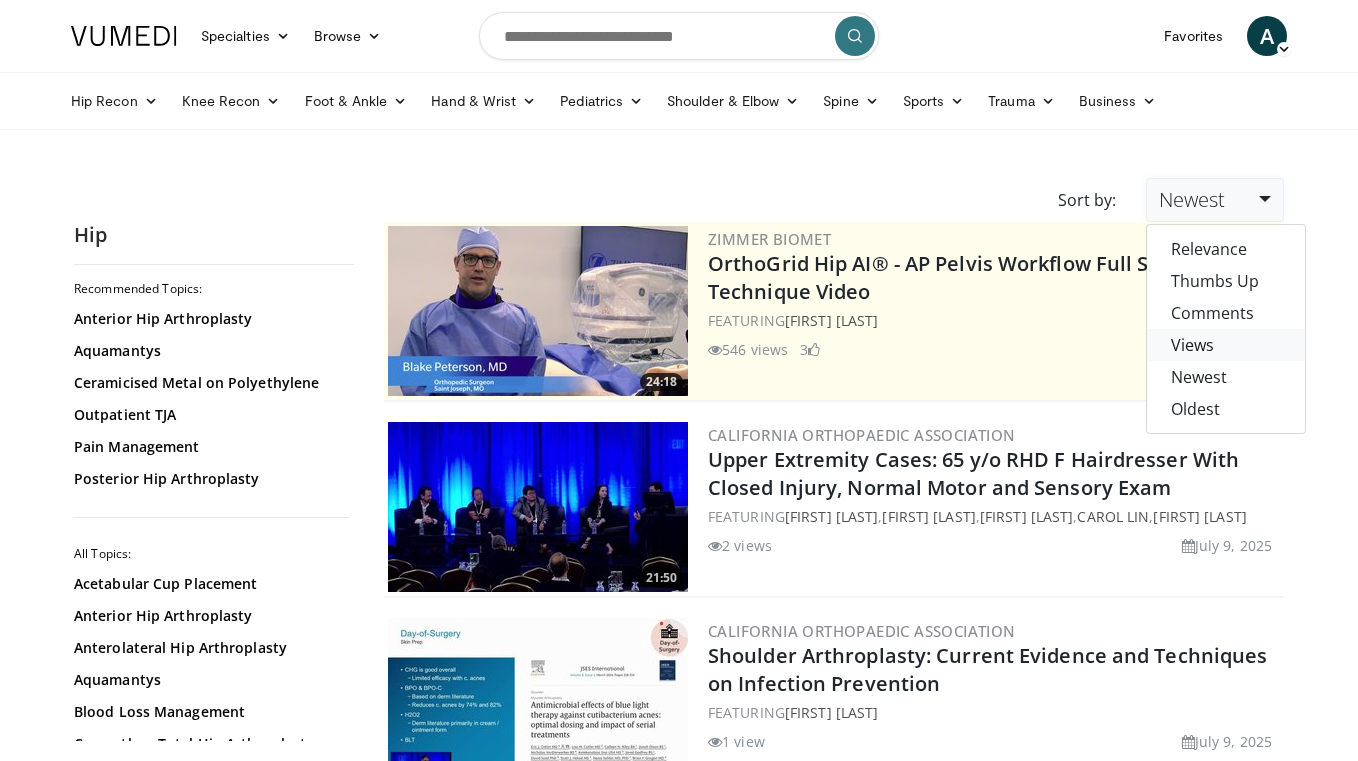click on "Views" at bounding box center (1226, 345) 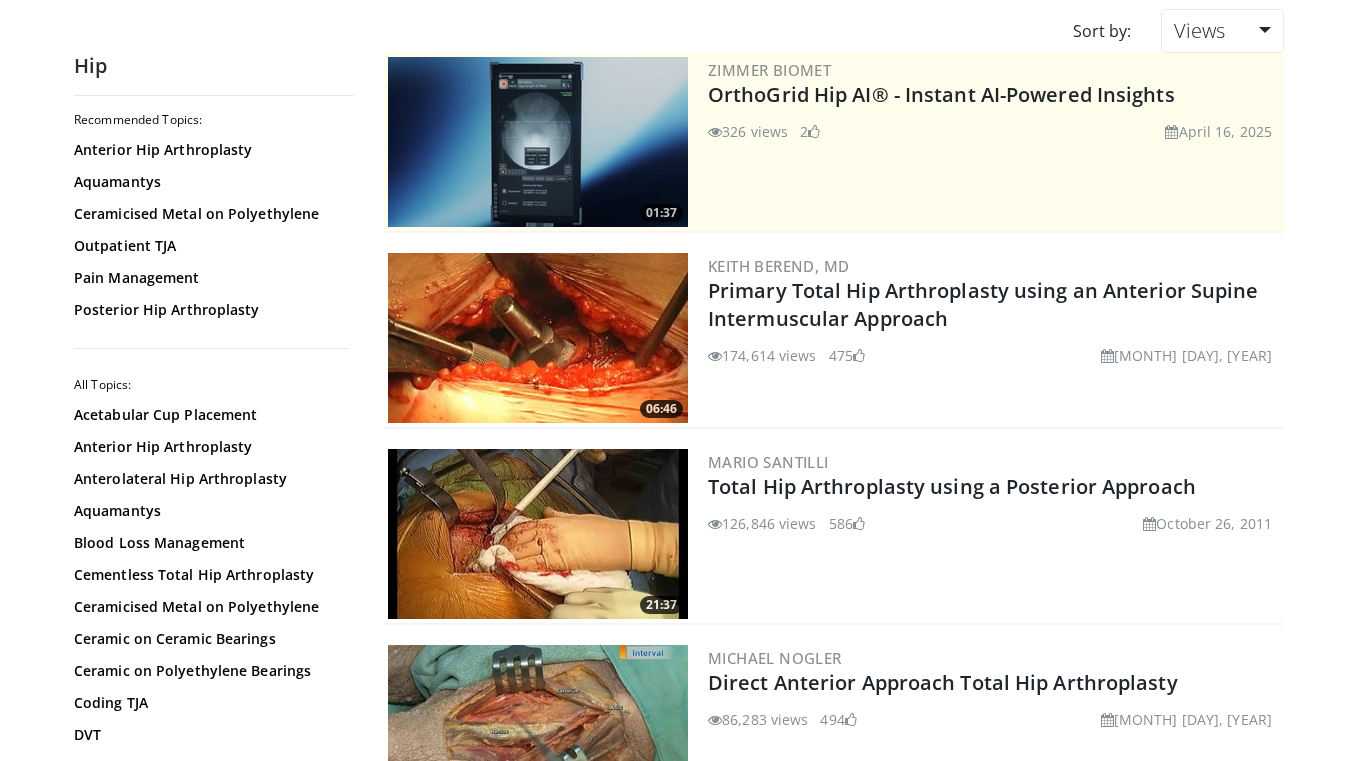scroll, scrollTop: 168, scrollLeft: 0, axis: vertical 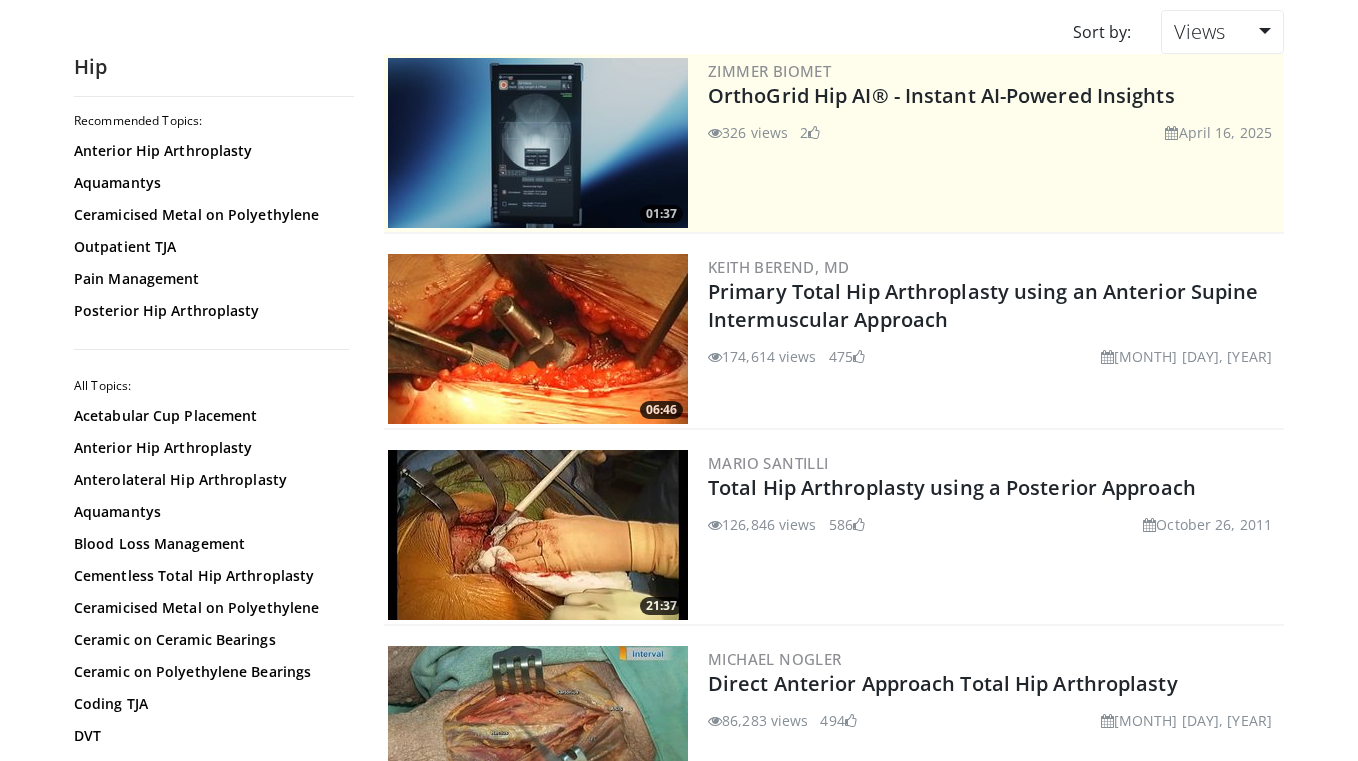 click at bounding box center (538, 535) 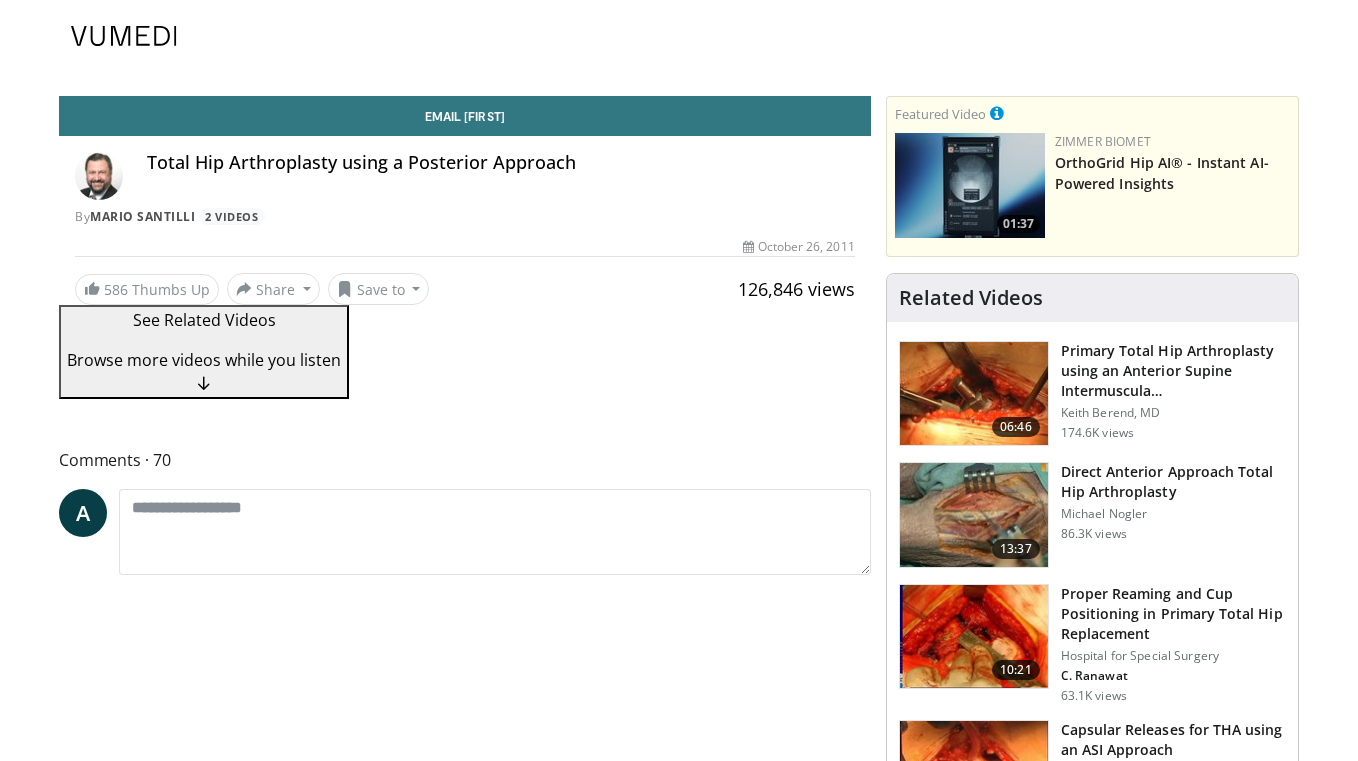 scroll, scrollTop: 0, scrollLeft: 0, axis: both 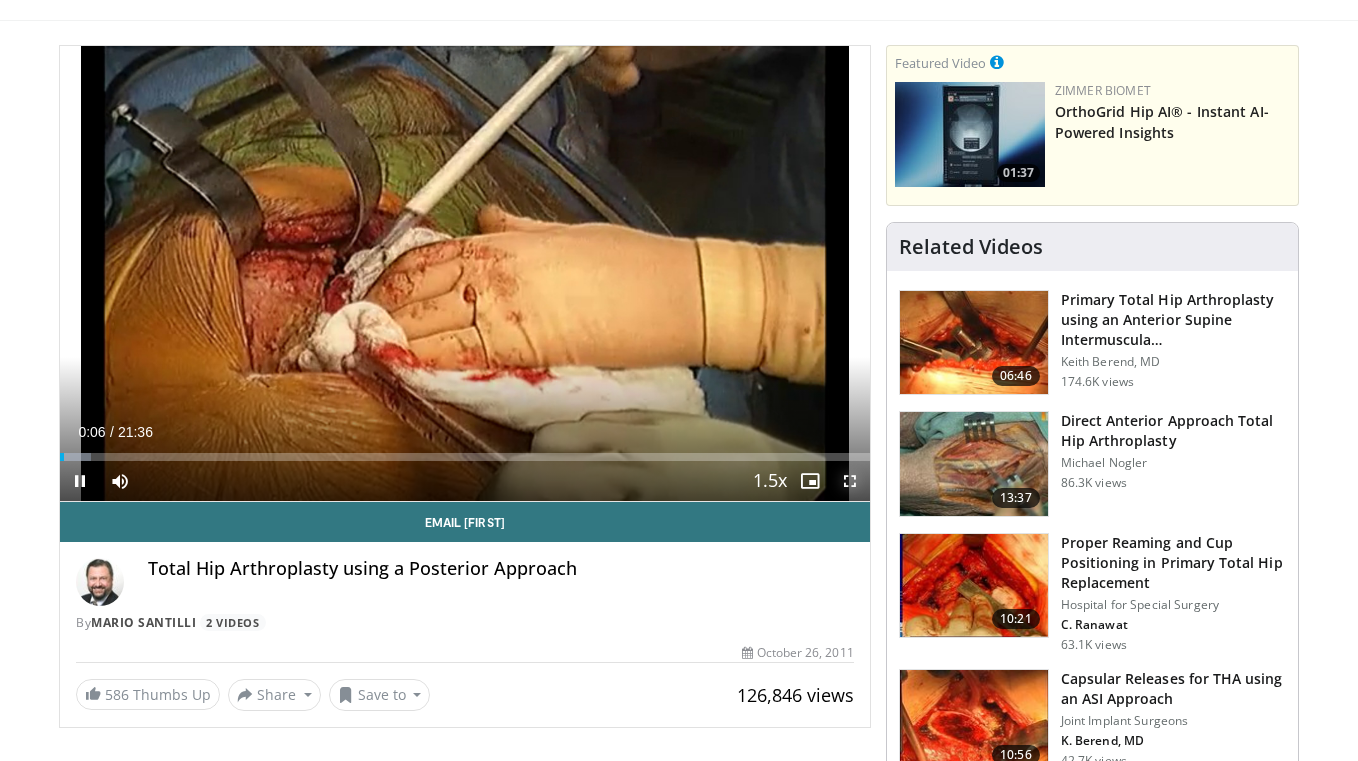 click at bounding box center [850, 481] 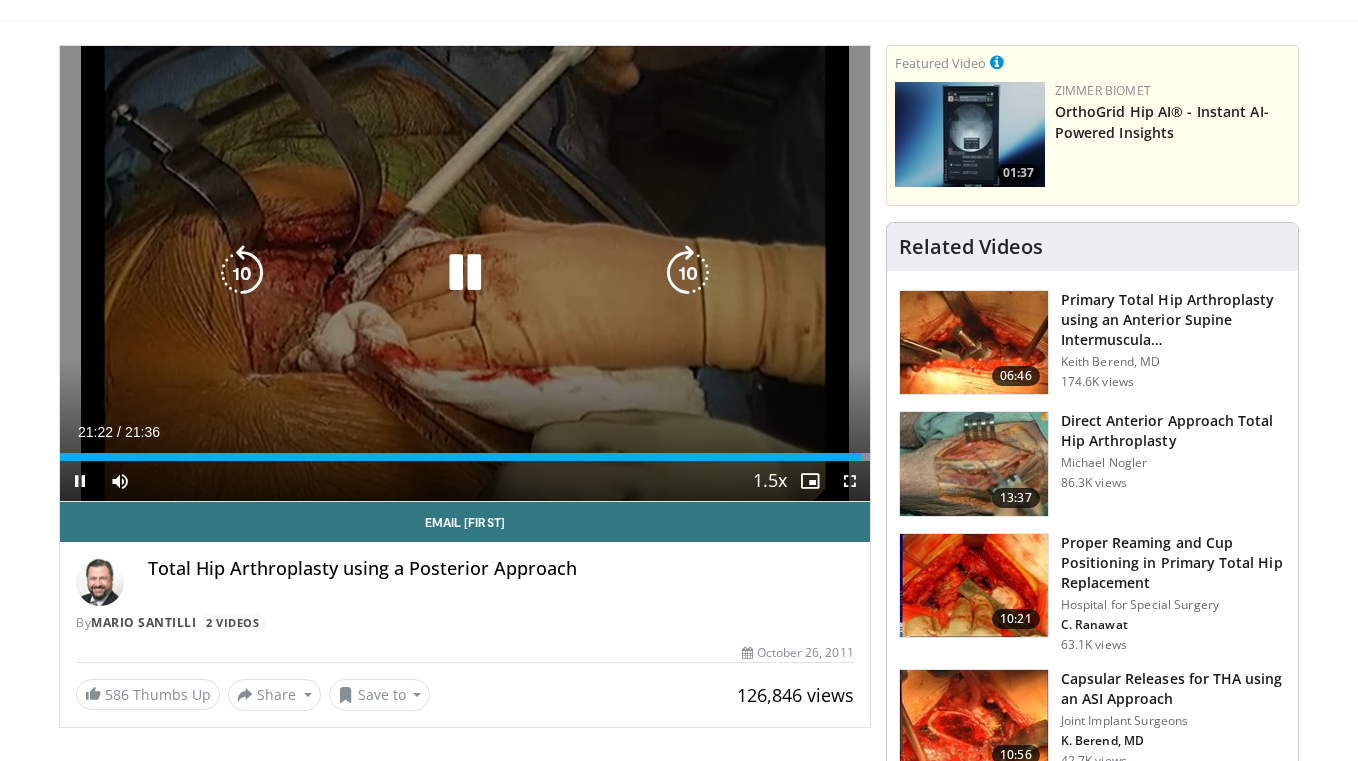 scroll, scrollTop: 0, scrollLeft: 0, axis: both 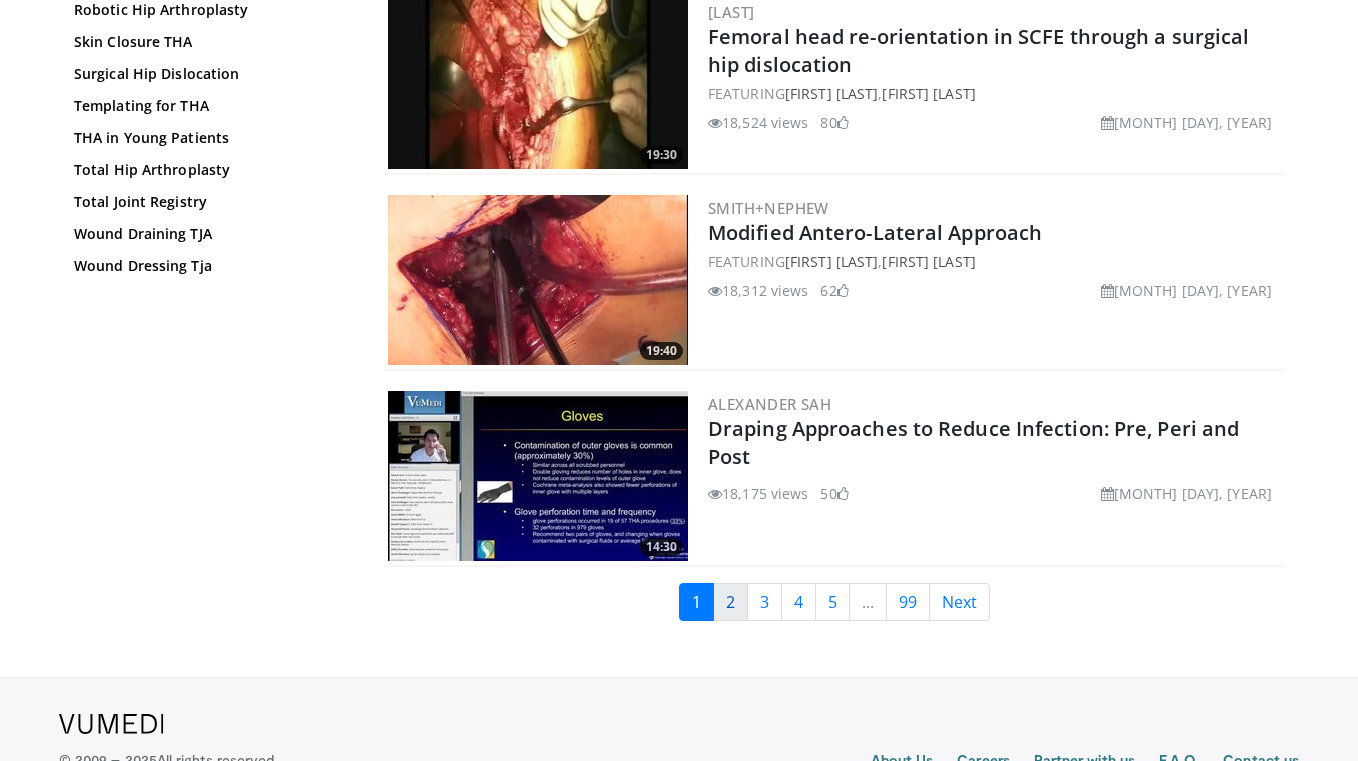 click on "2" at bounding box center [730, 602] 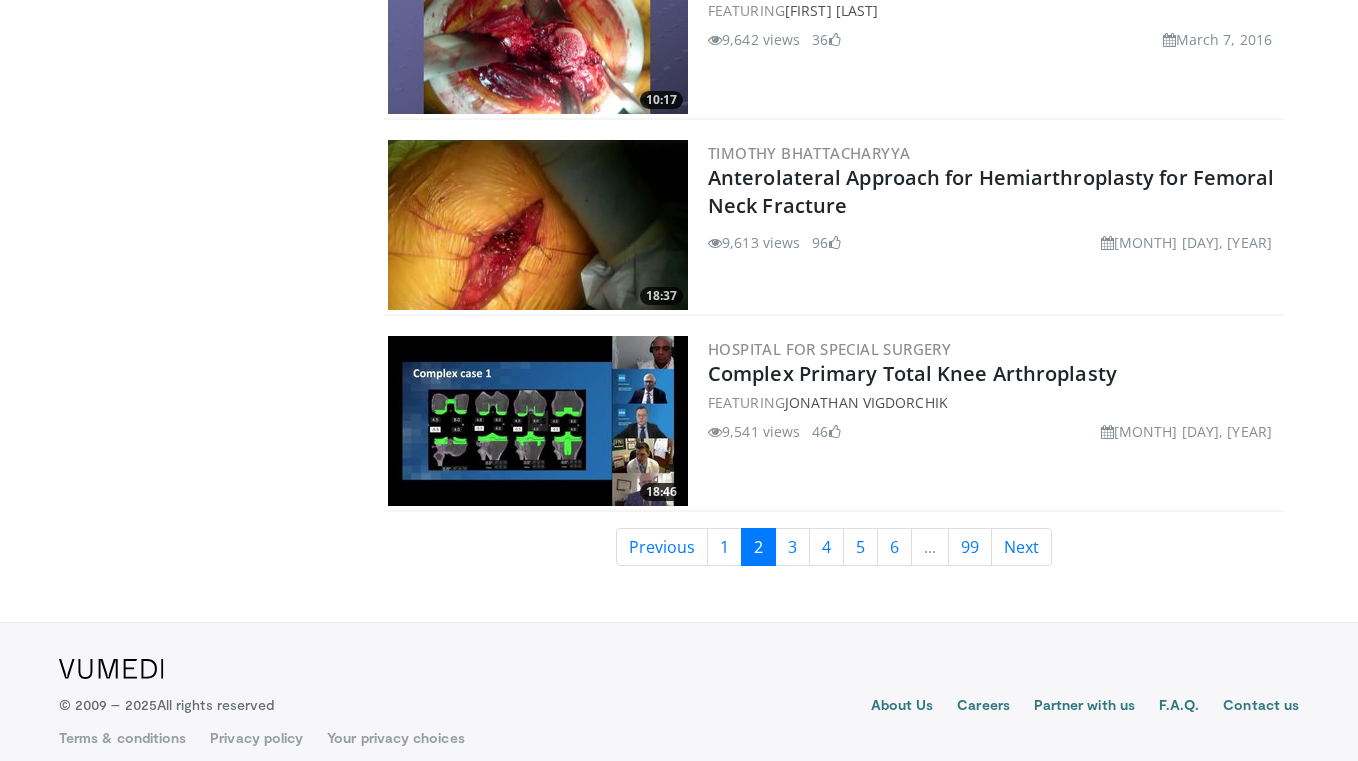 scroll, scrollTop: 4808, scrollLeft: 0, axis: vertical 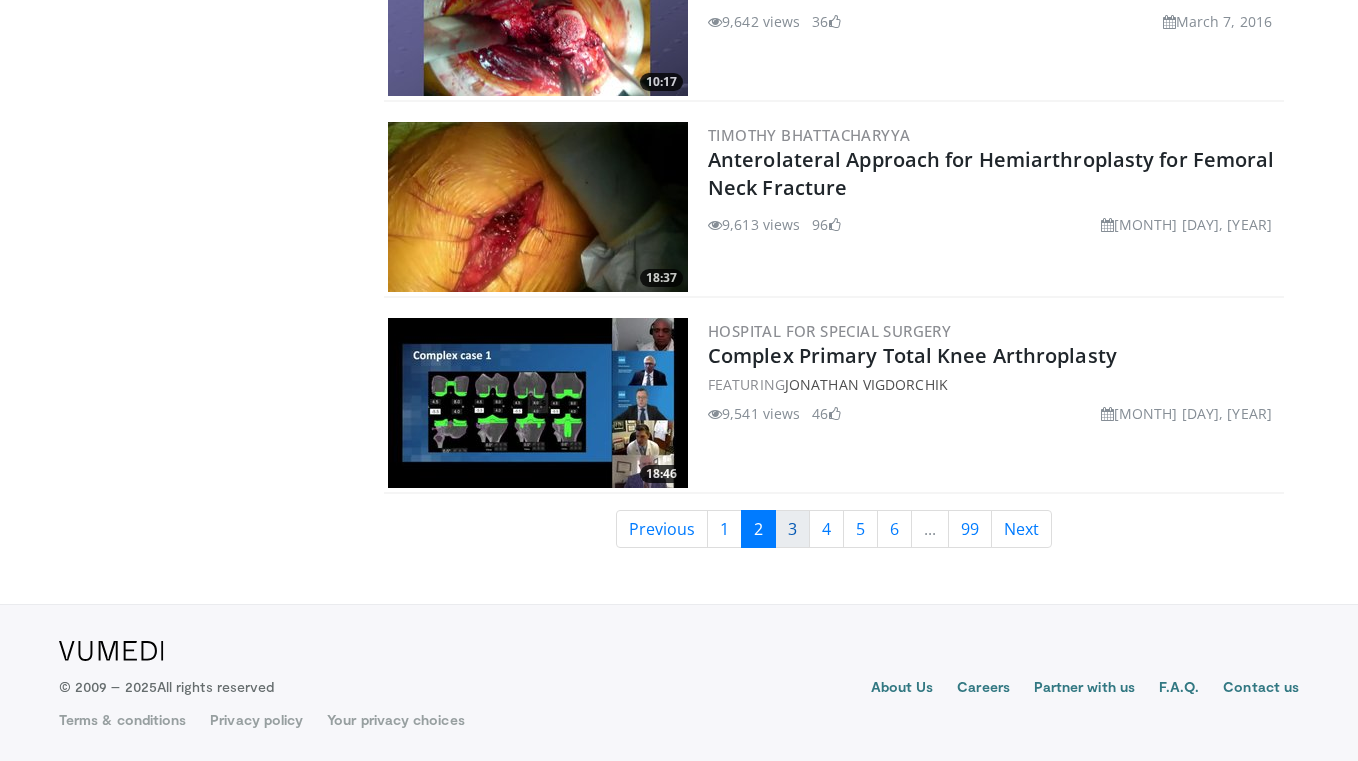 click on "3" at bounding box center [792, 529] 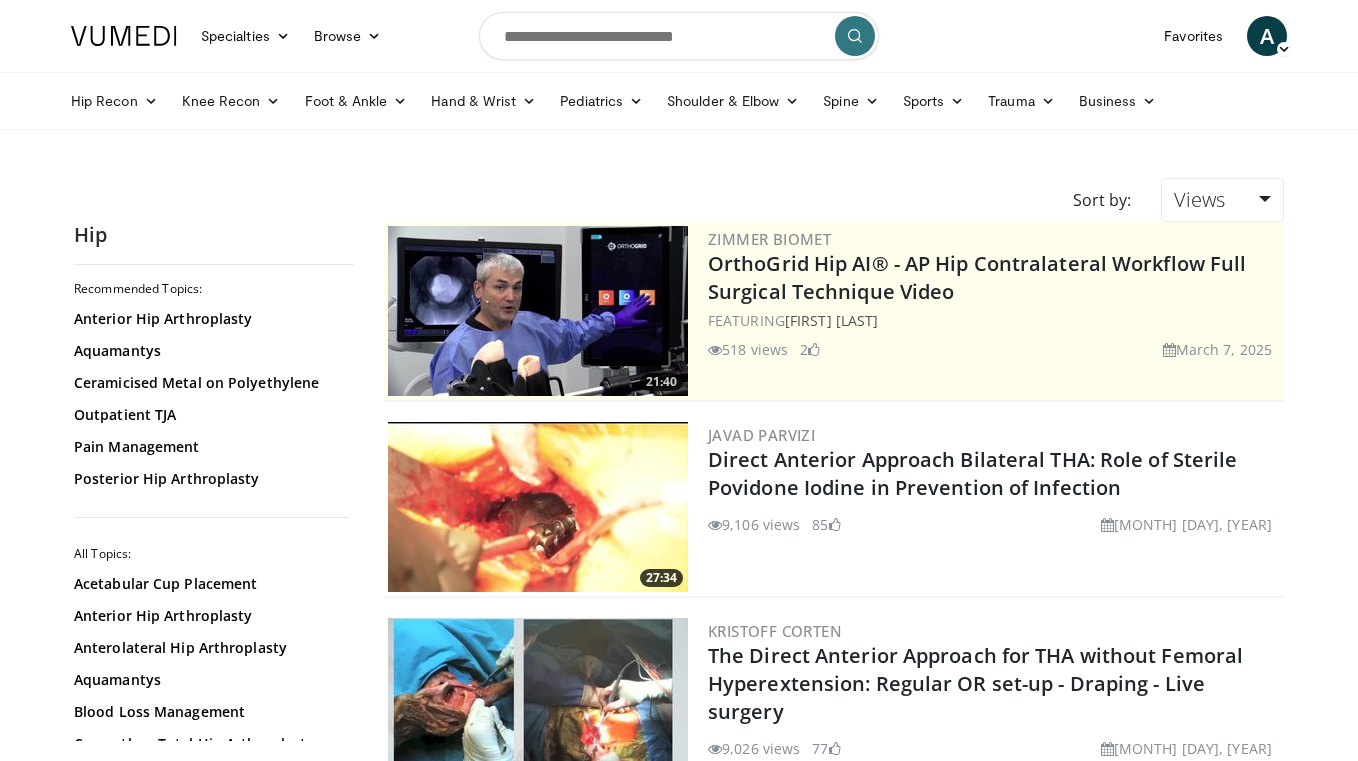 scroll, scrollTop: 0, scrollLeft: 0, axis: both 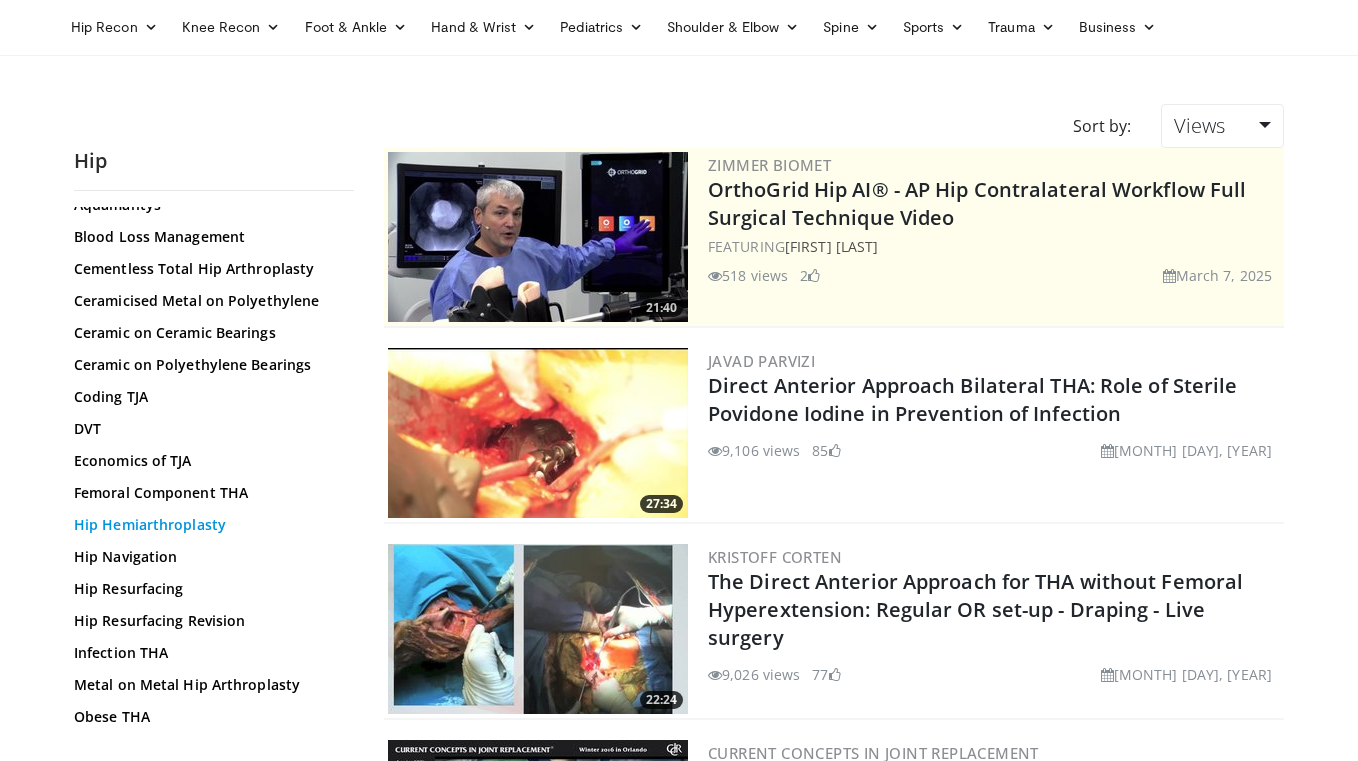 click on "Hip Hemiarthroplasty" at bounding box center [209, 525] 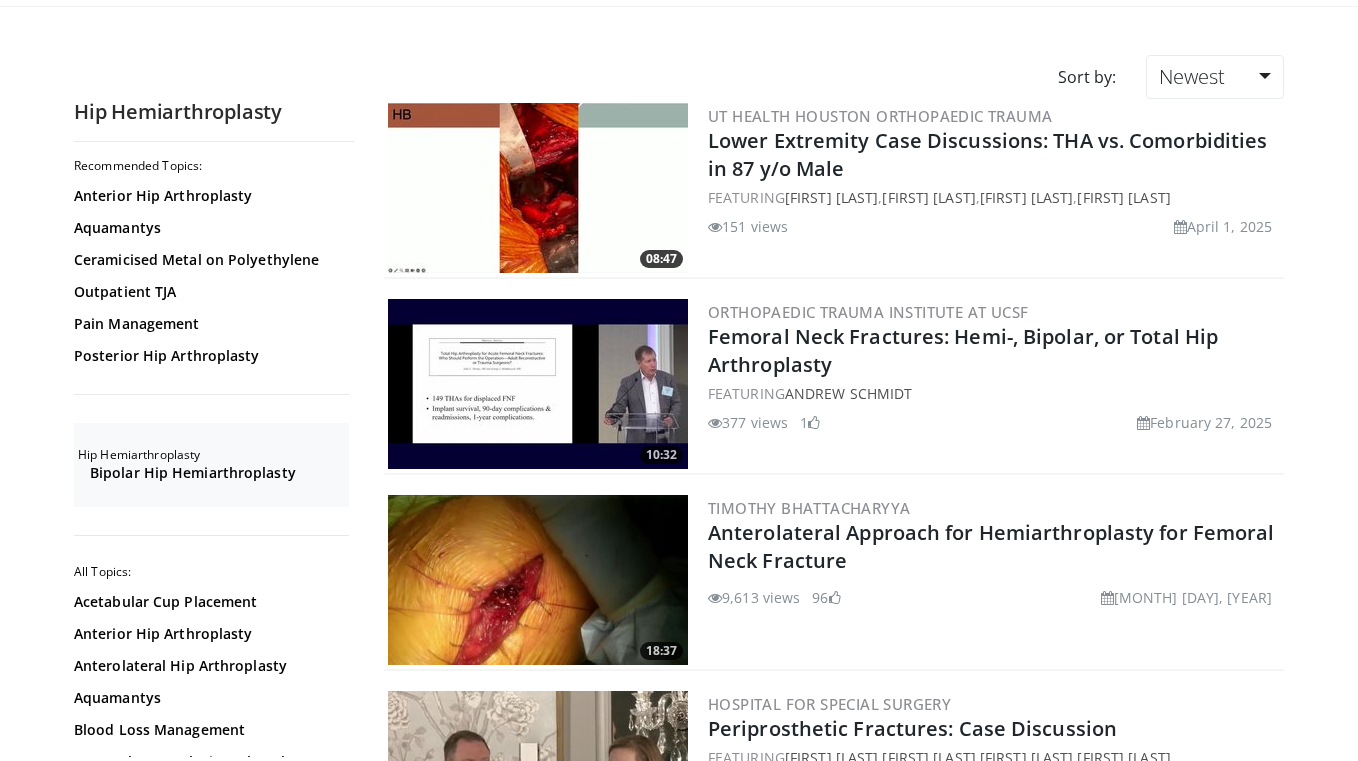 scroll, scrollTop: 142, scrollLeft: 0, axis: vertical 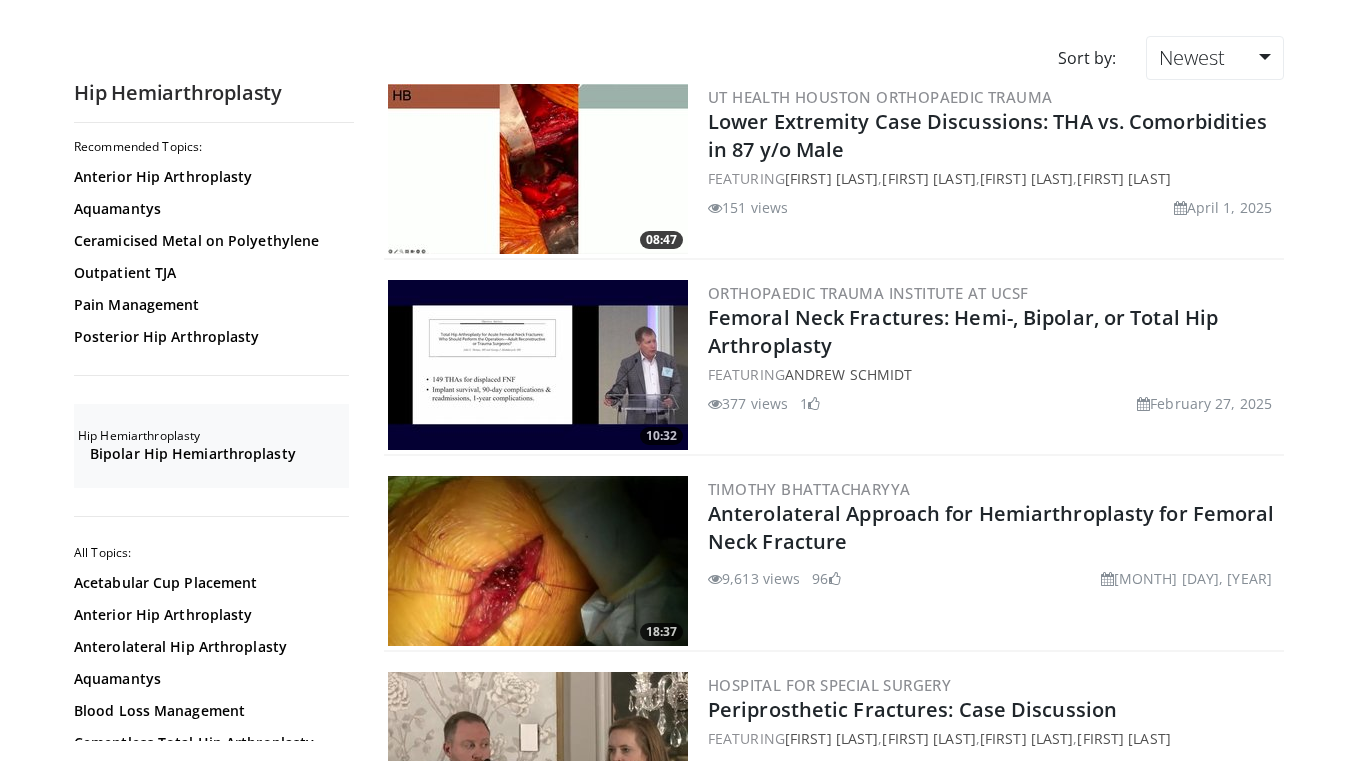 click at bounding box center [538, 365] 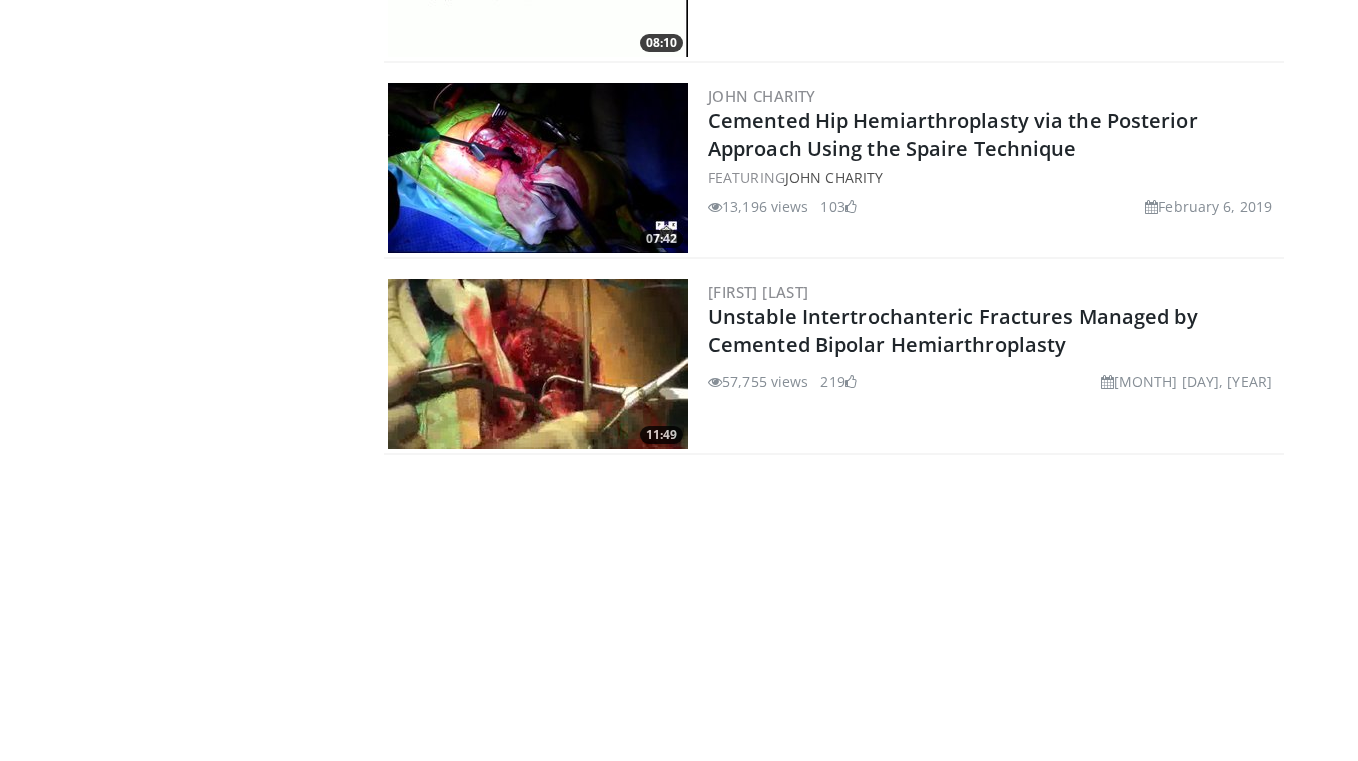 scroll, scrollTop: 3302, scrollLeft: 0, axis: vertical 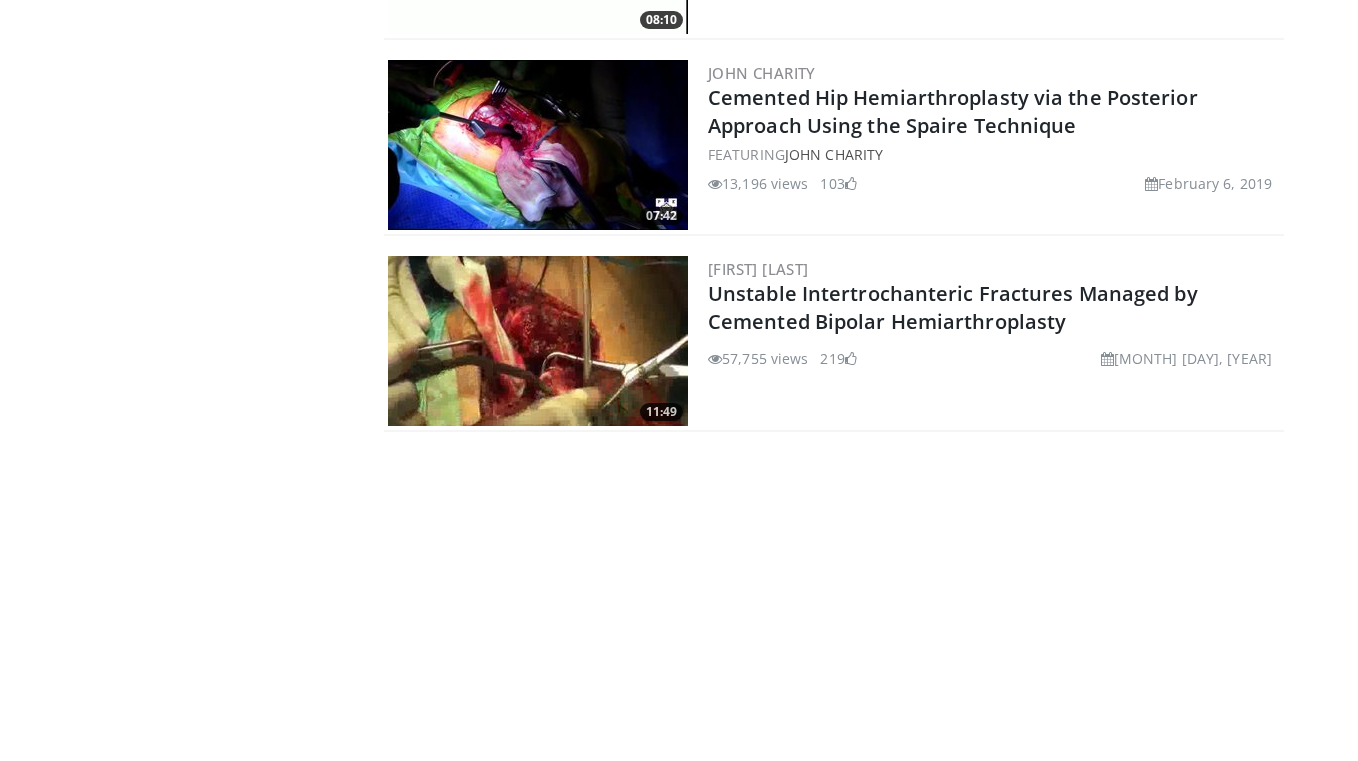 click at bounding box center [538, 341] 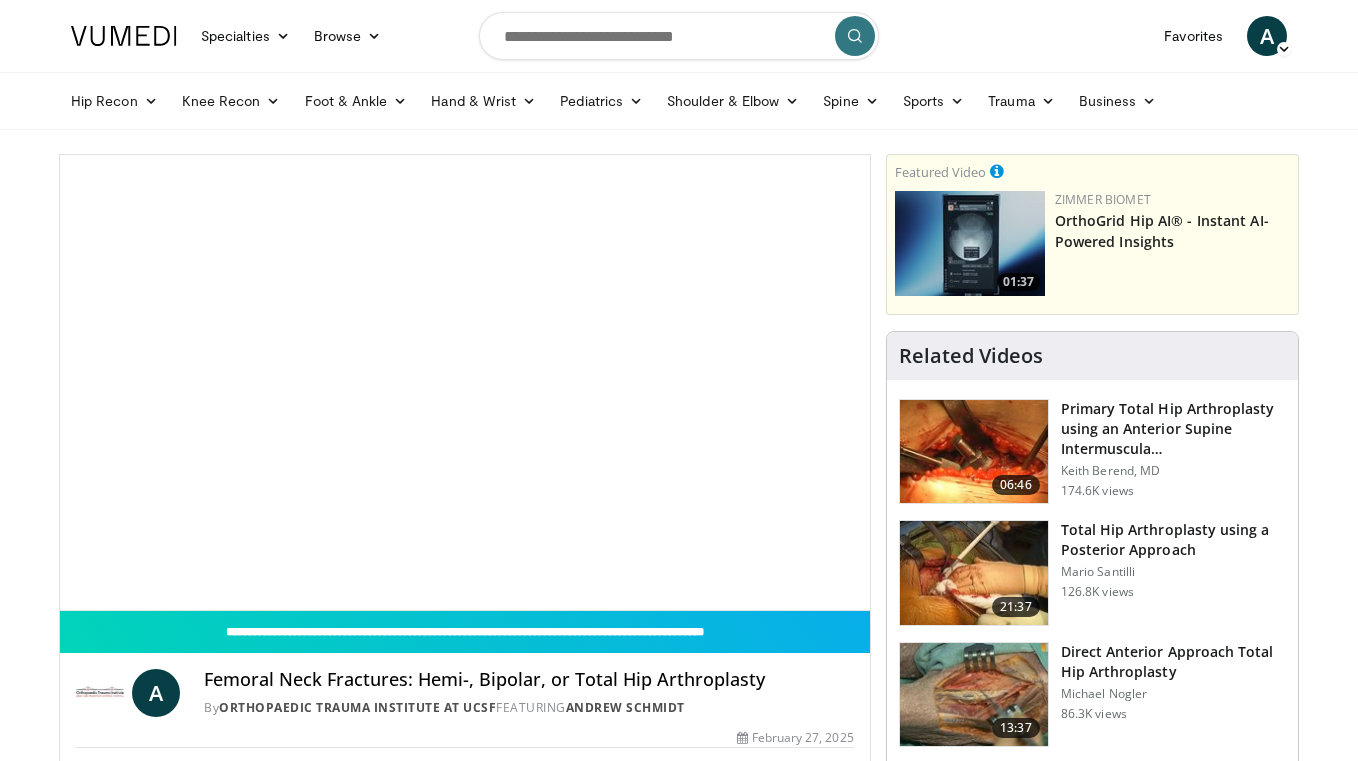 scroll, scrollTop: 54, scrollLeft: 0, axis: vertical 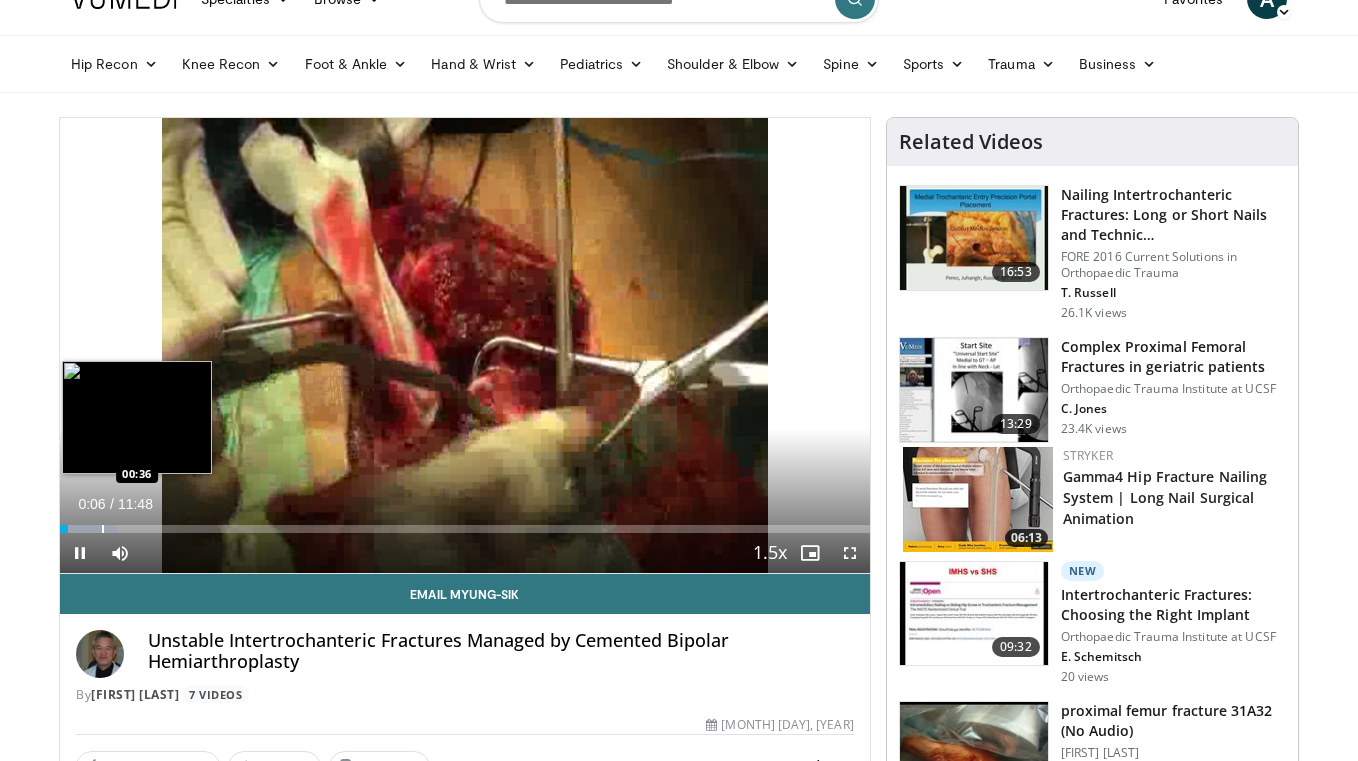 click at bounding box center (88, 529) 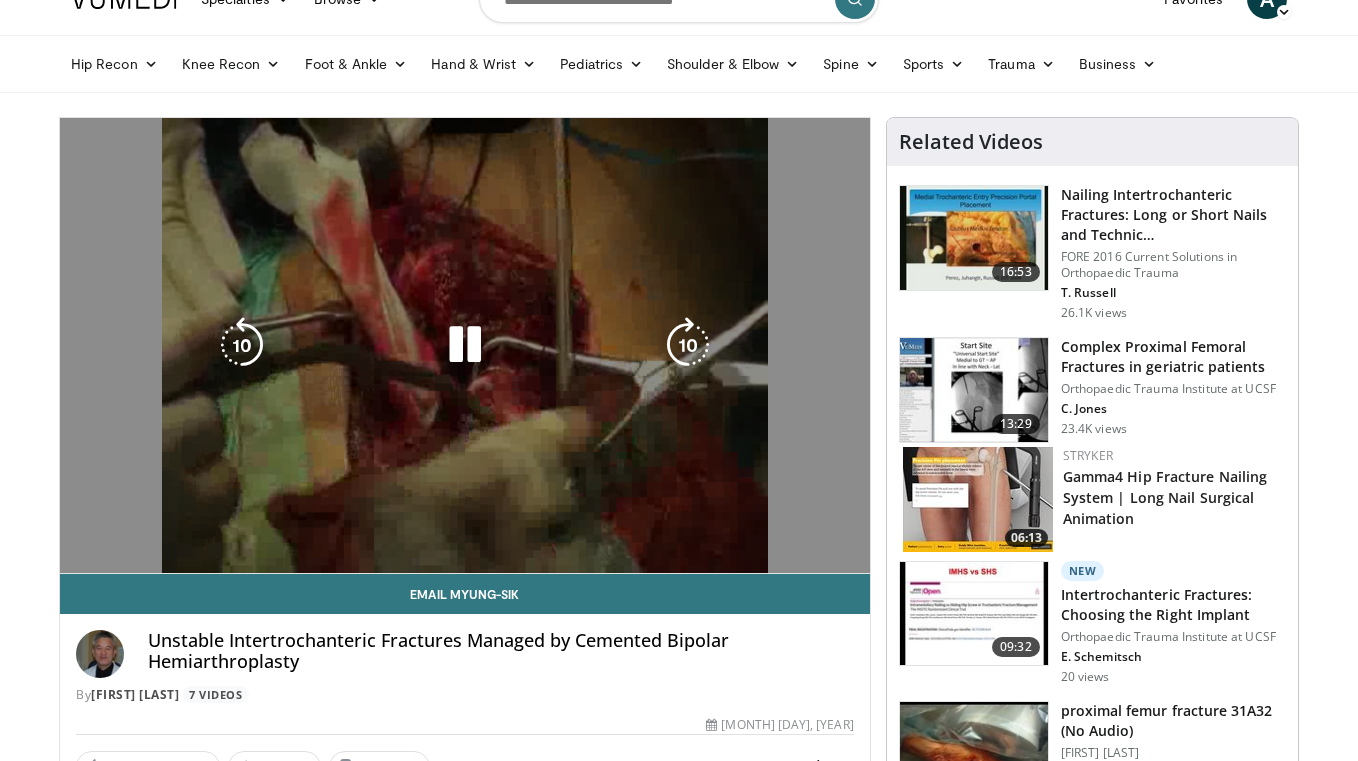 click on "10 seconds
Tap to unmute" at bounding box center (465, 345) 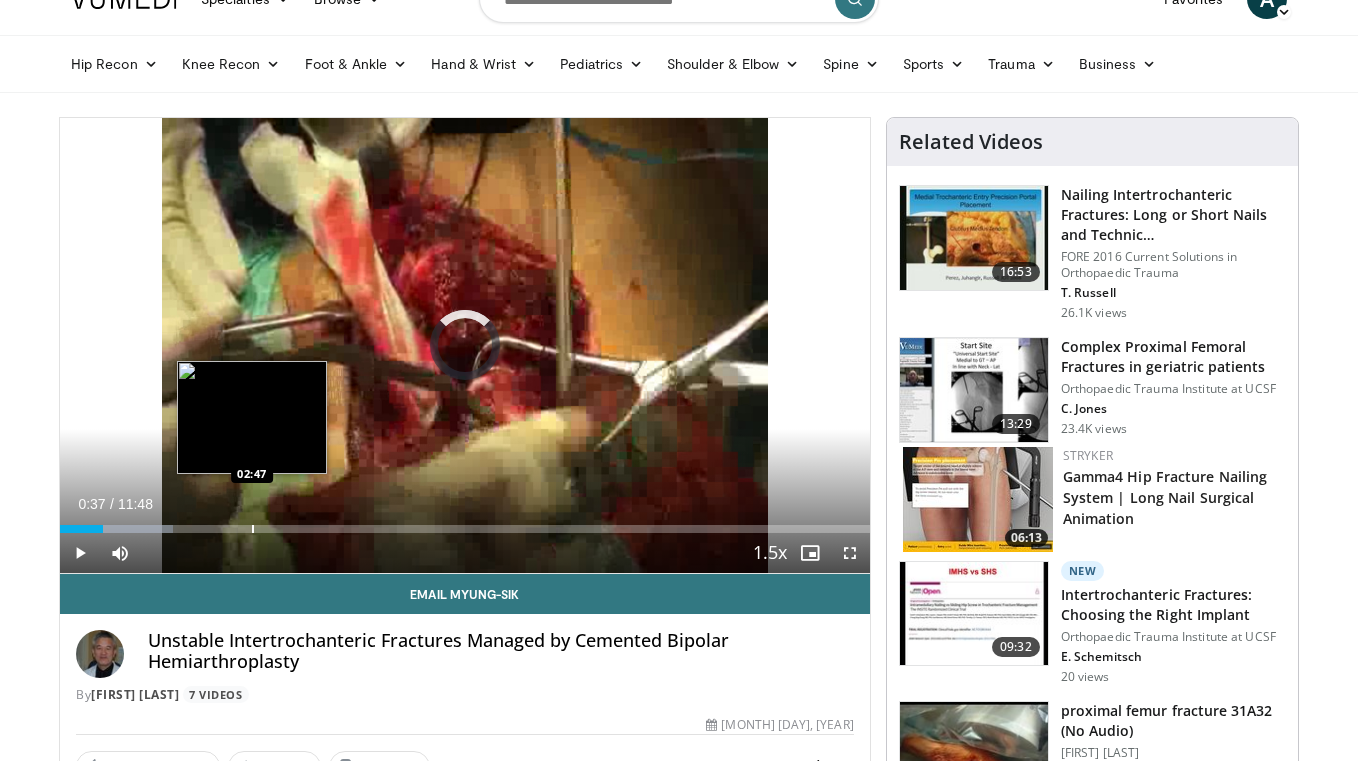 click at bounding box center (253, 529) 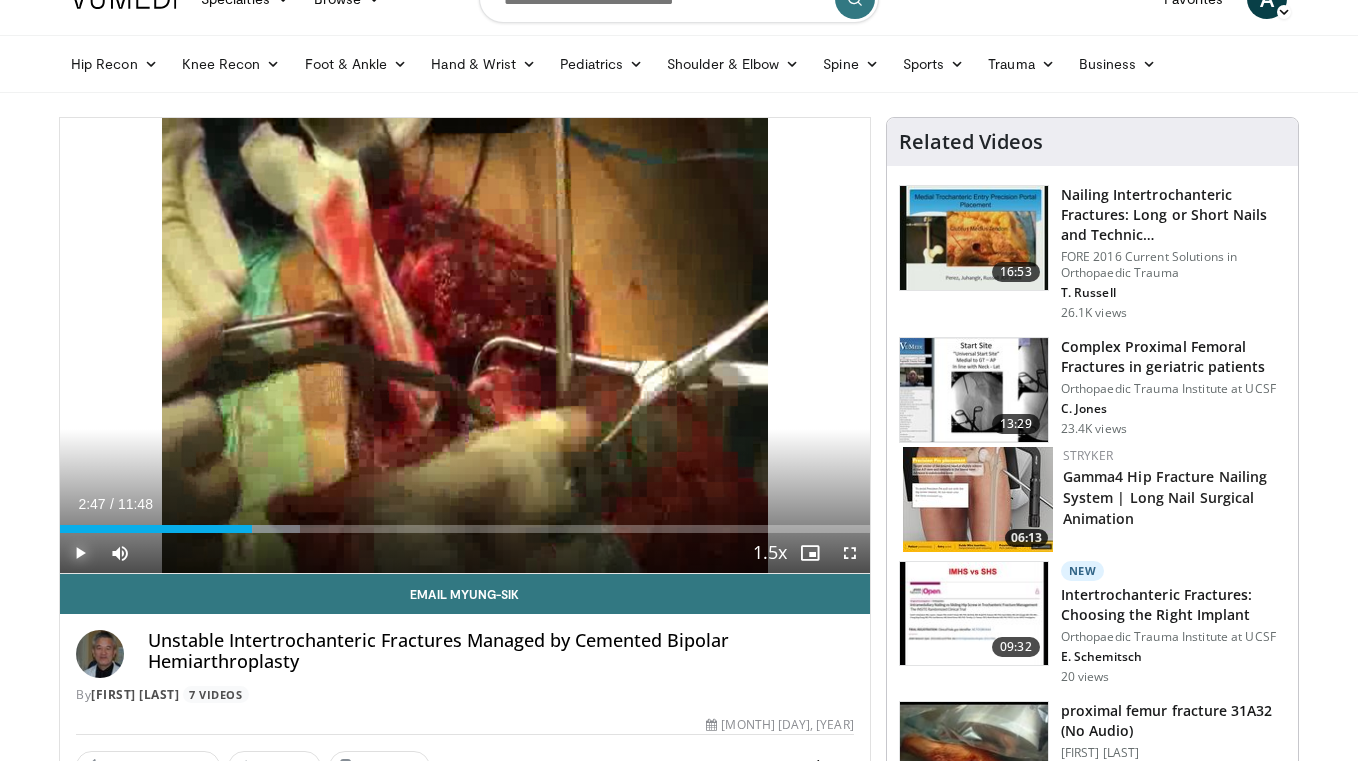 click at bounding box center [80, 553] 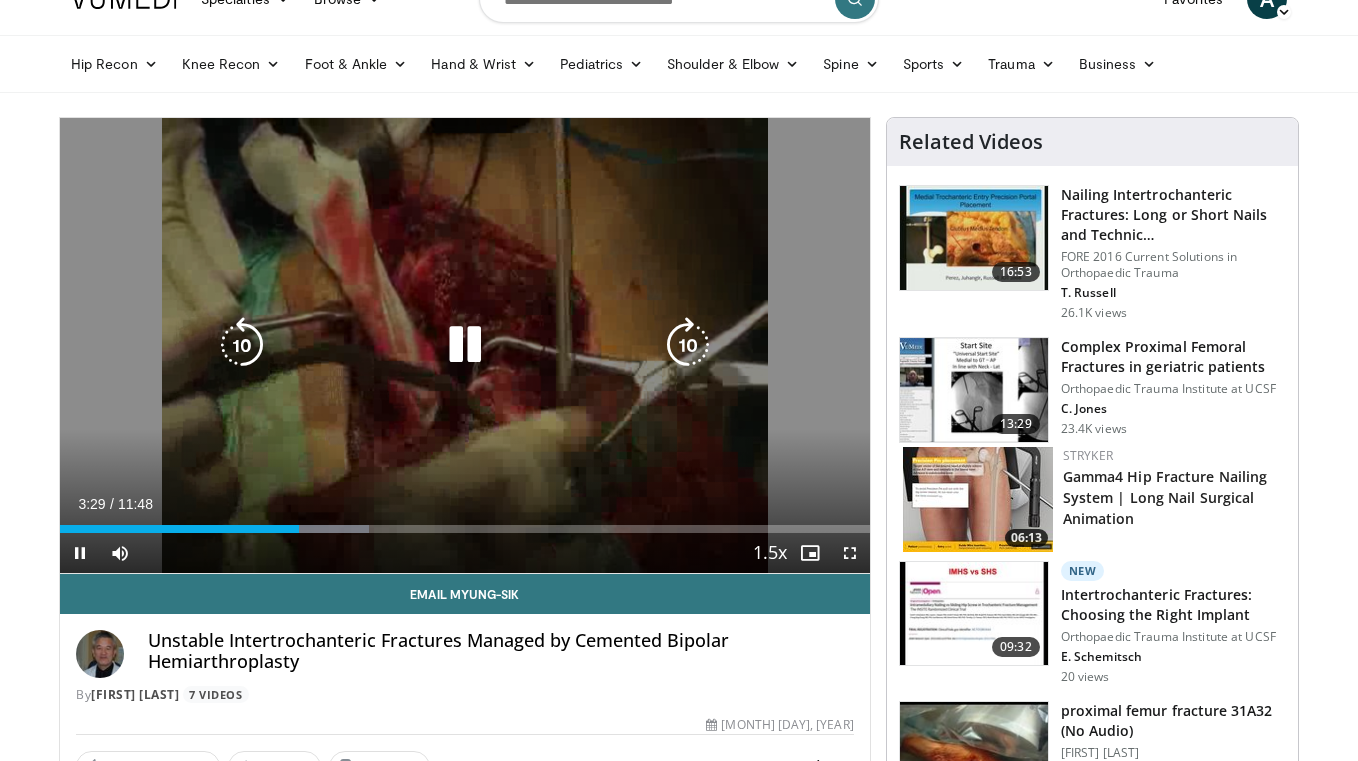 click on "10 seconds
Tap to unmute" at bounding box center [465, 345] 